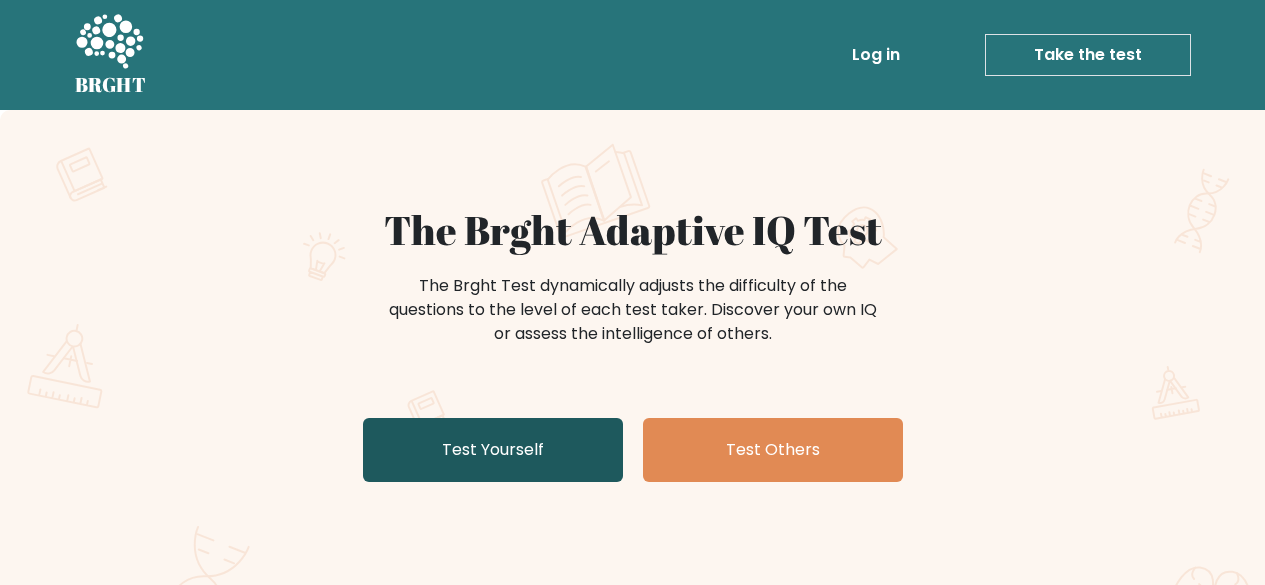 scroll, scrollTop: 76, scrollLeft: 0, axis: vertical 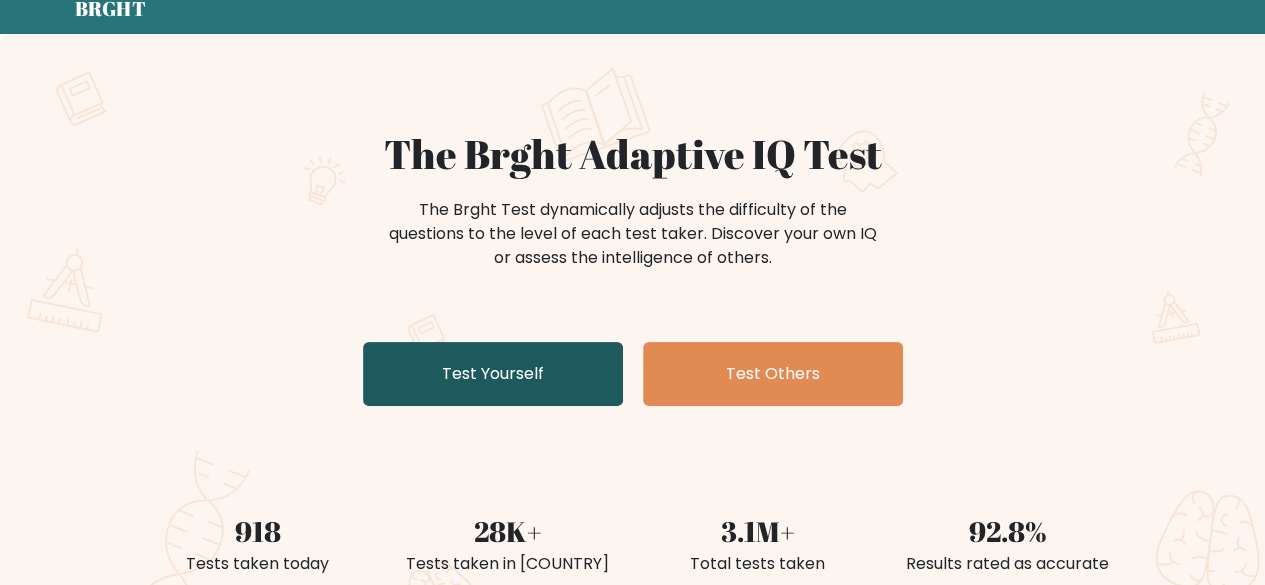 click on "Test Yourself" at bounding box center [493, 374] 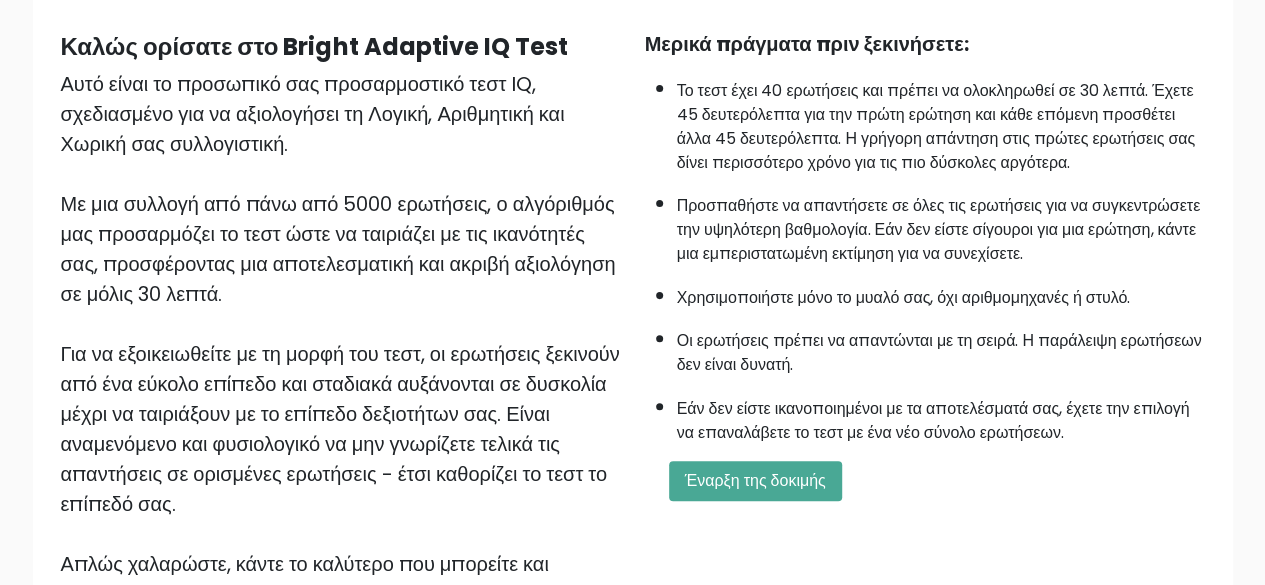 scroll, scrollTop: 176, scrollLeft: 0, axis: vertical 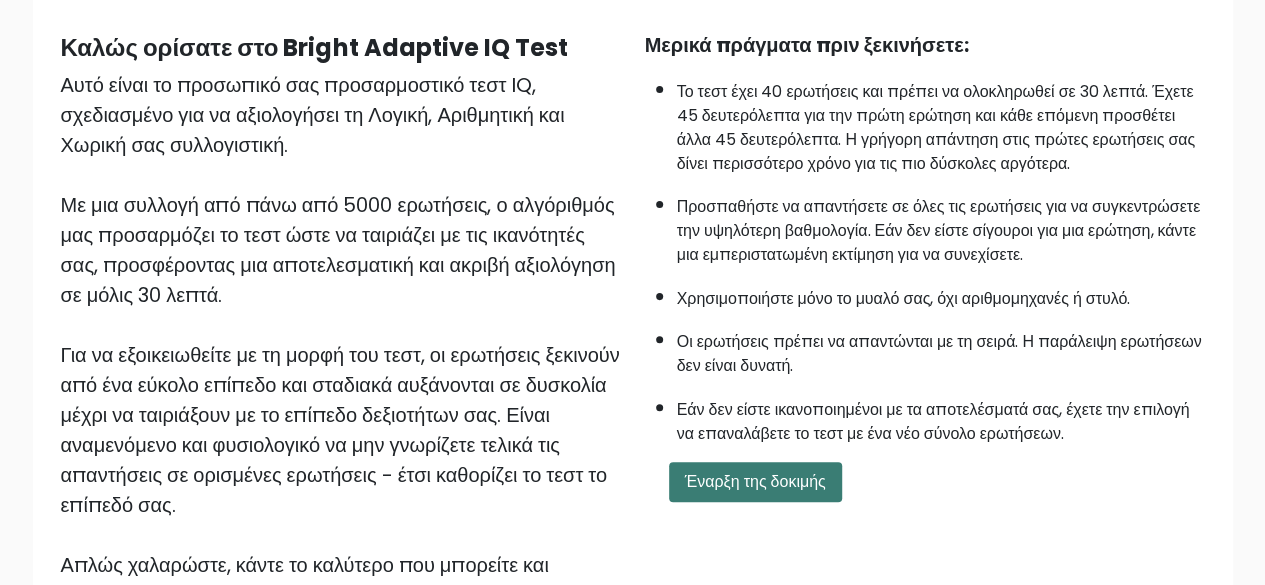 click on "Έναρξη της δοκιμής" at bounding box center (755, 481) 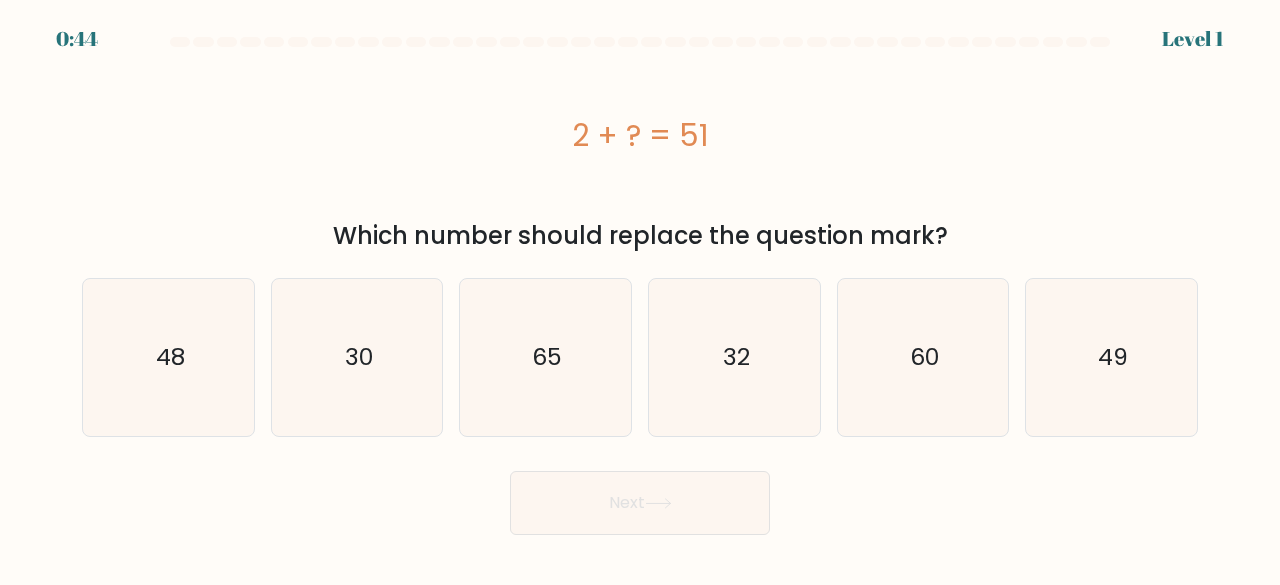 scroll, scrollTop: 0, scrollLeft: 0, axis: both 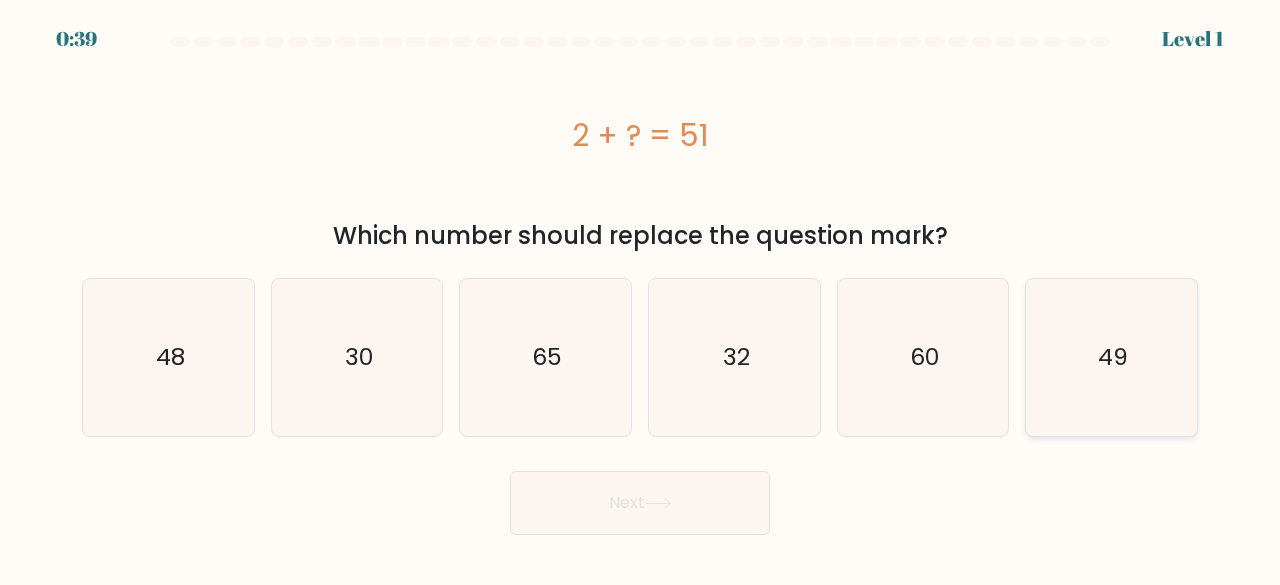click on "49" 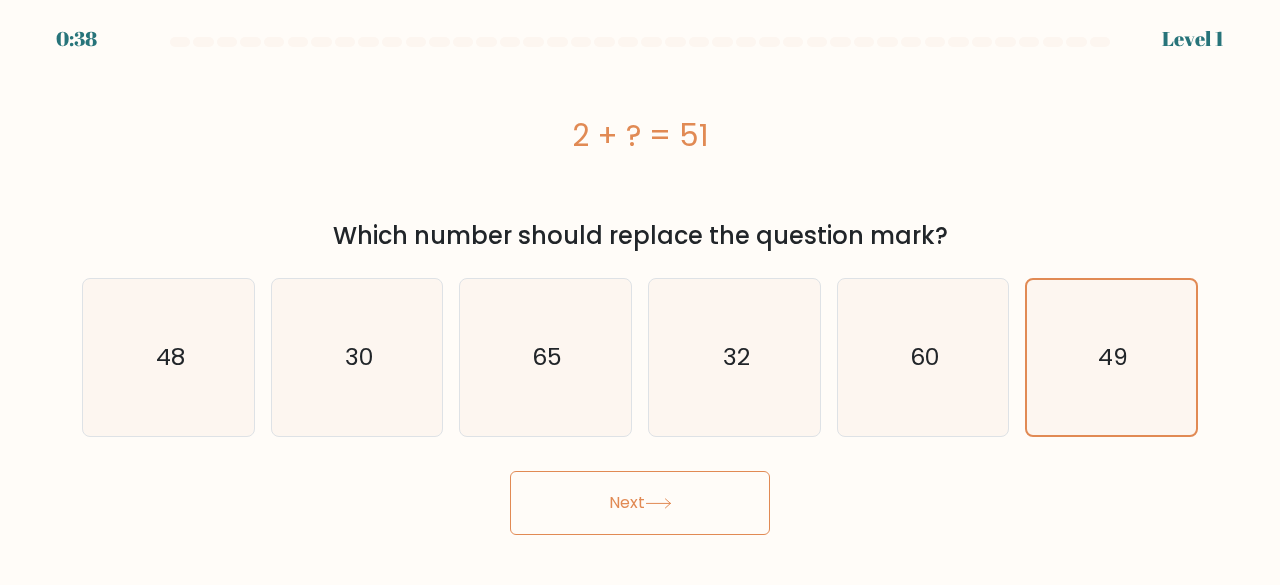 click on "Next" at bounding box center (640, 503) 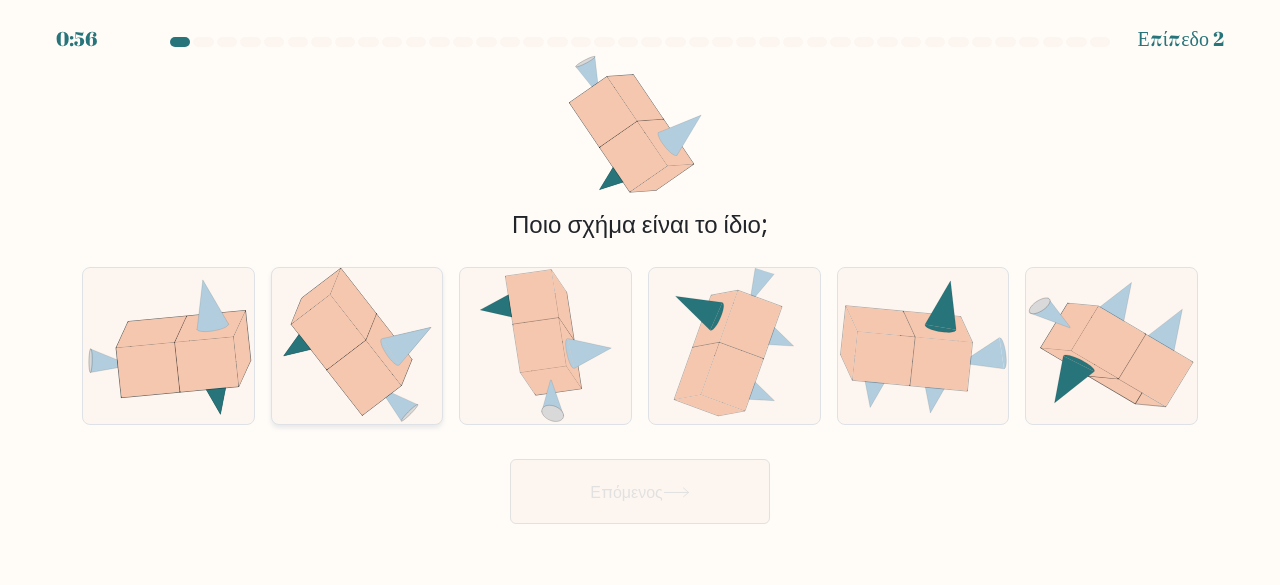 click 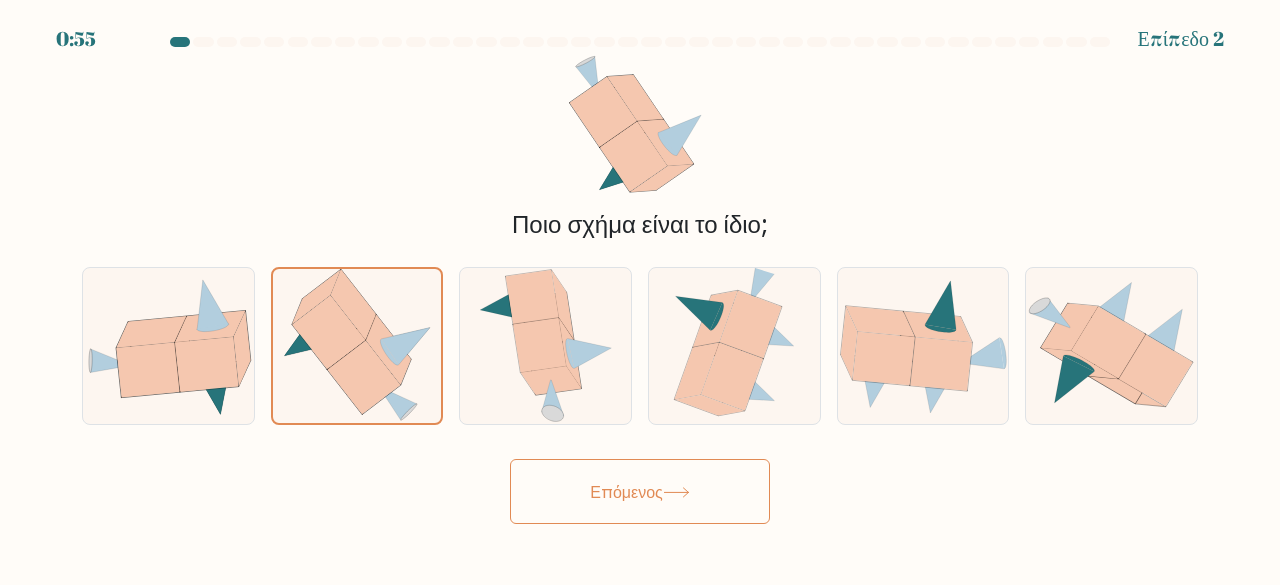 click on "Επόμενος" at bounding box center [640, 491] 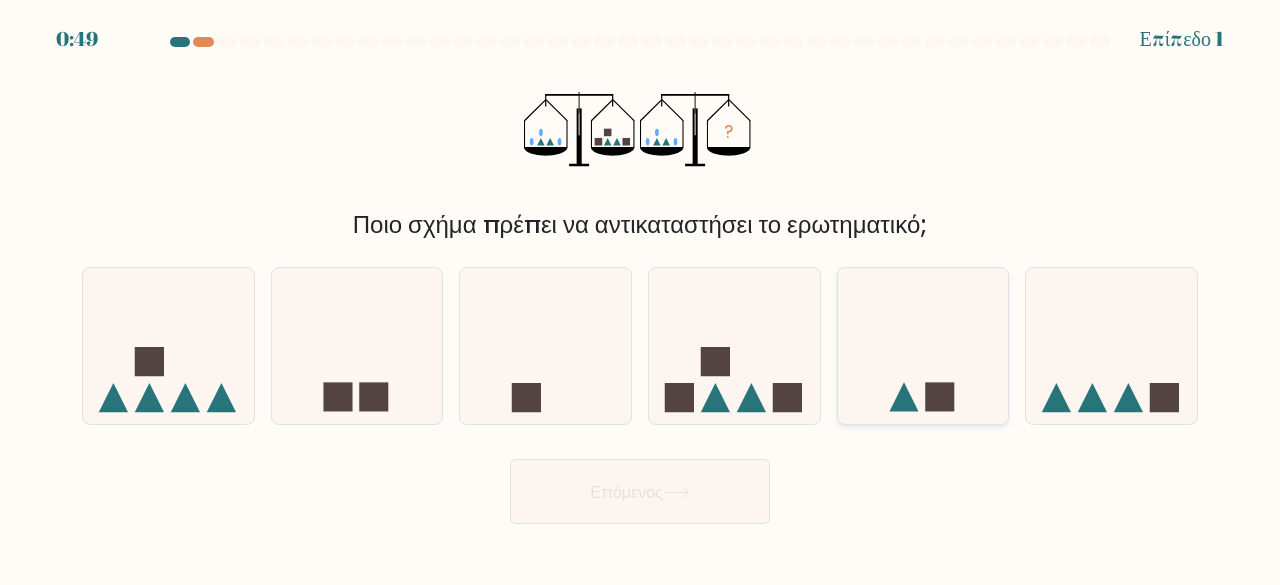 click 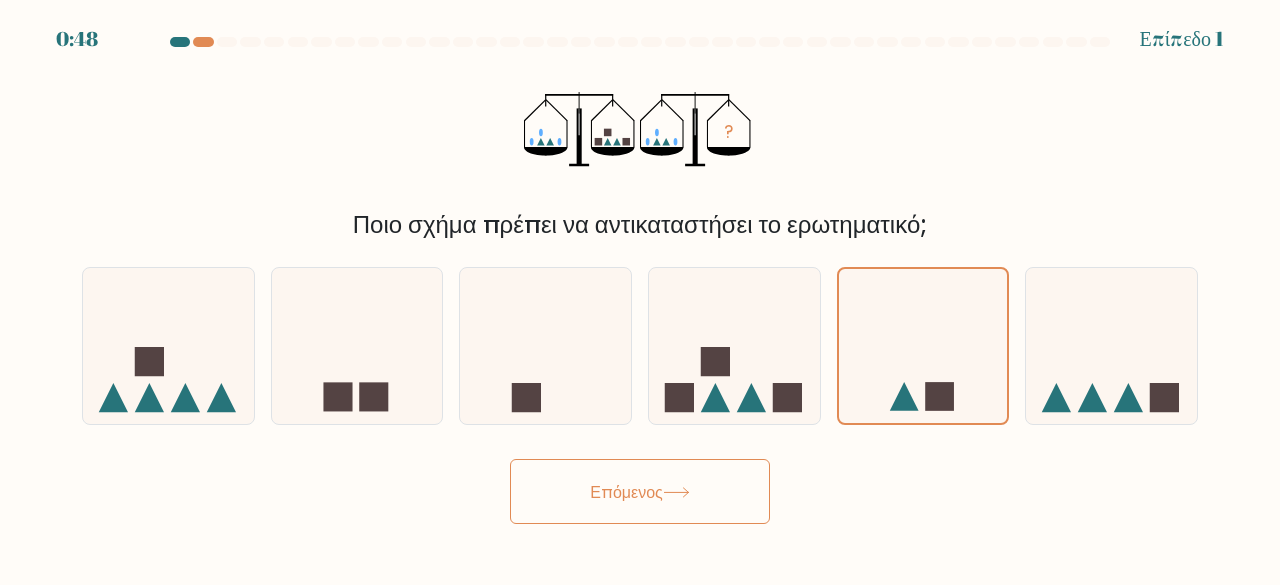 click on "Επόμενος" at bounding box center [640, 491] 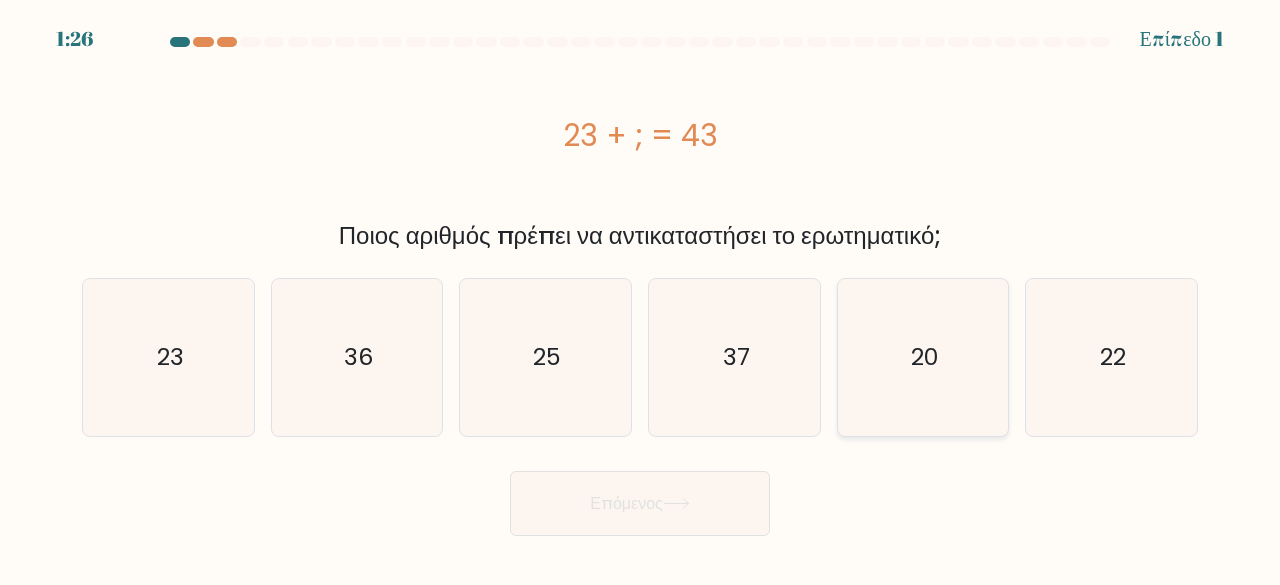 click on "20" 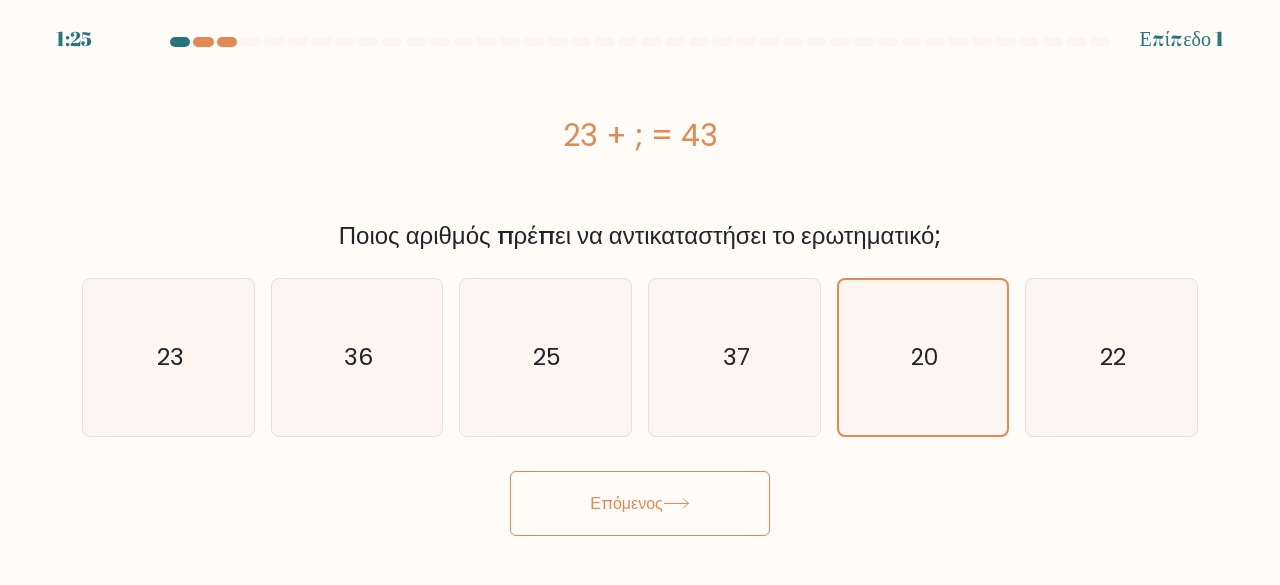 click on "Επόμενος" at bounding box center [640, 503] 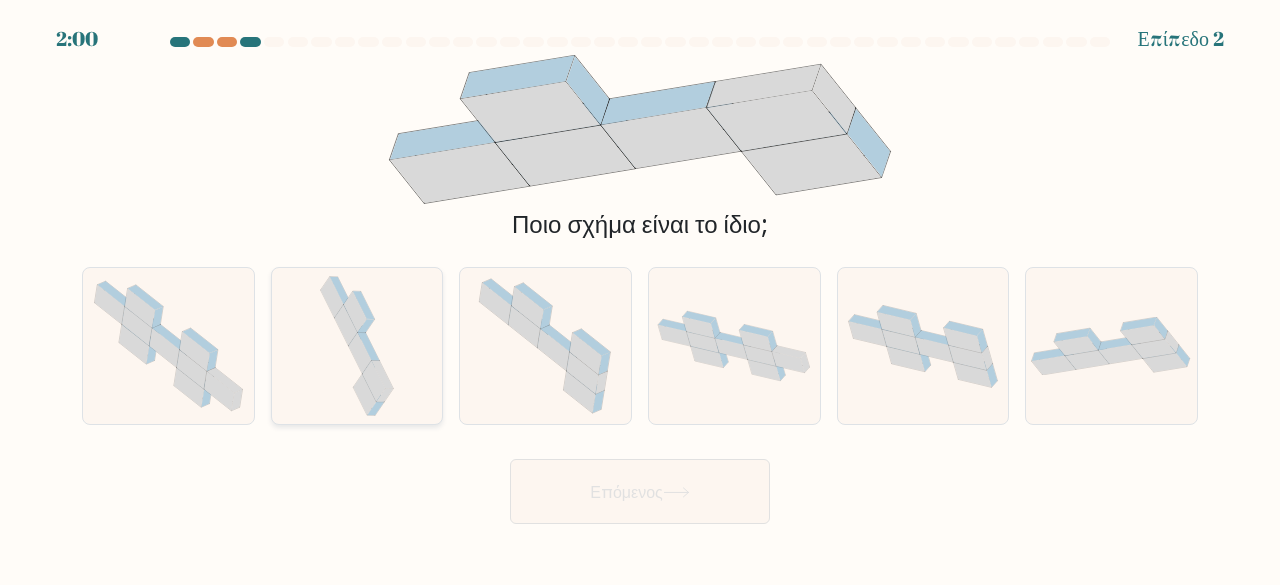 click 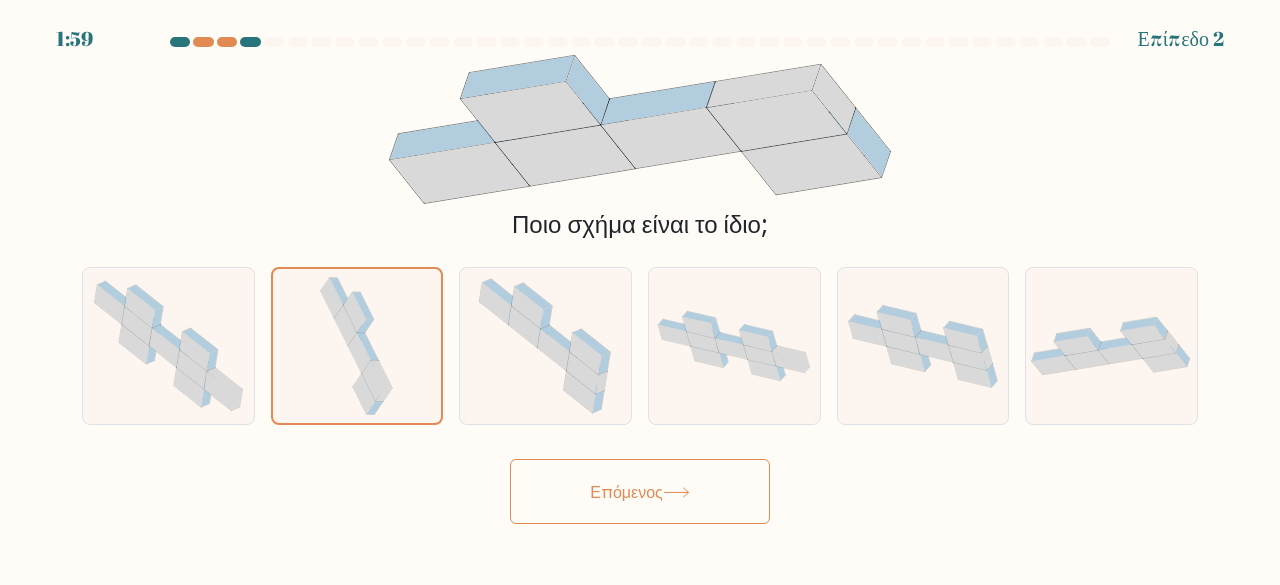 click on "Επόμενος" at bounding box center [640, 491] 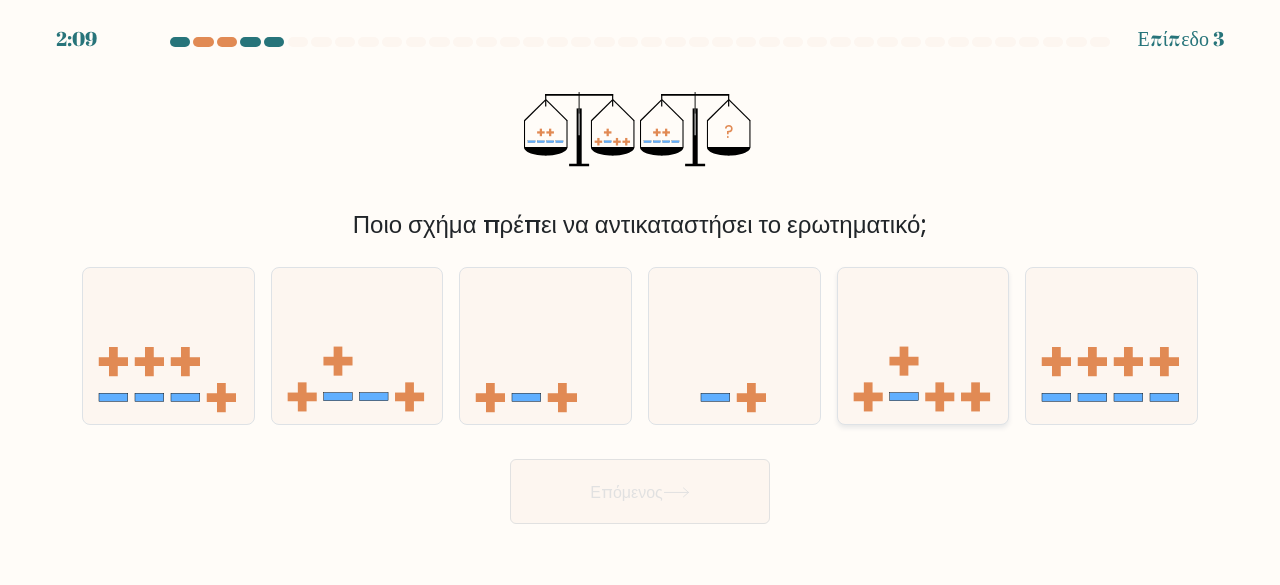click 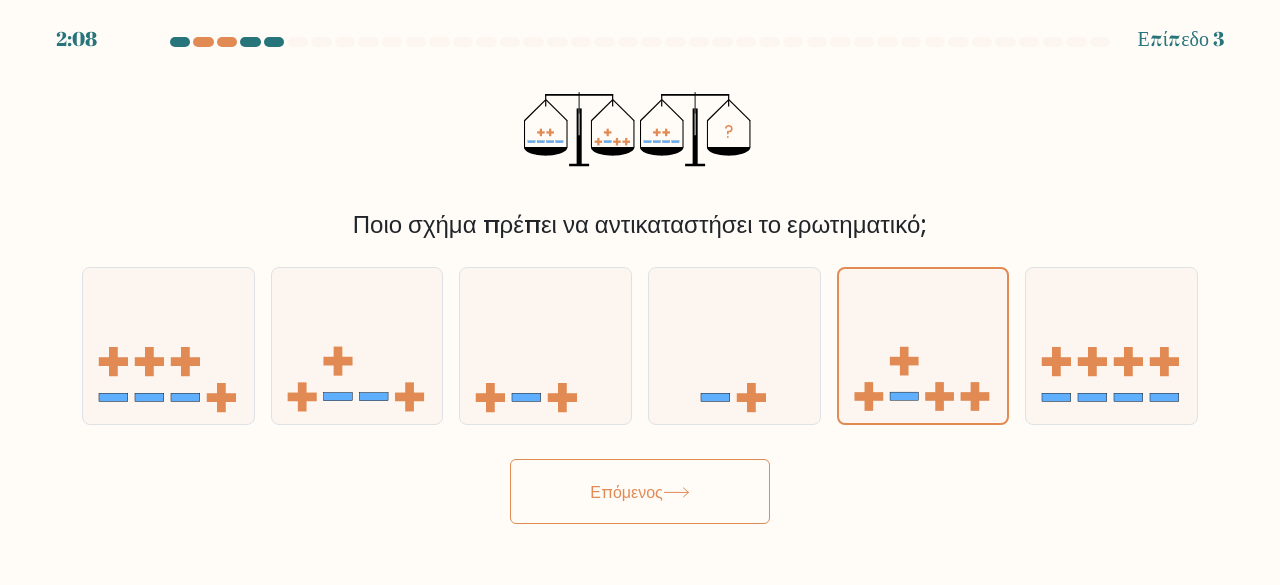 click on "Επόμενος" at bounding box center (640, 491) 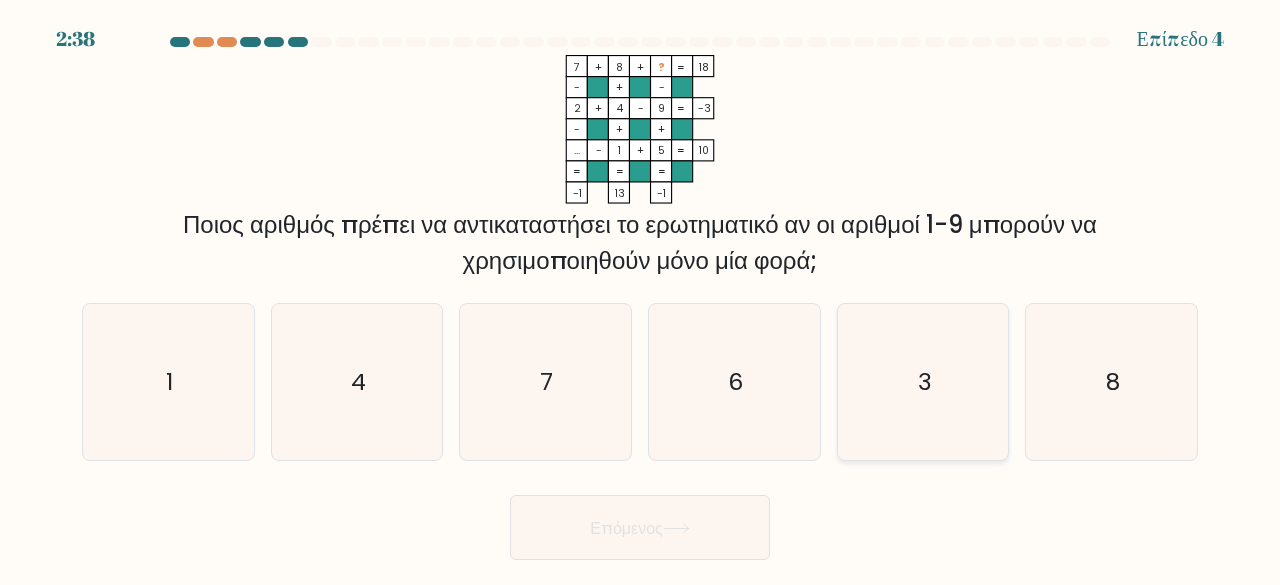 click on "3" 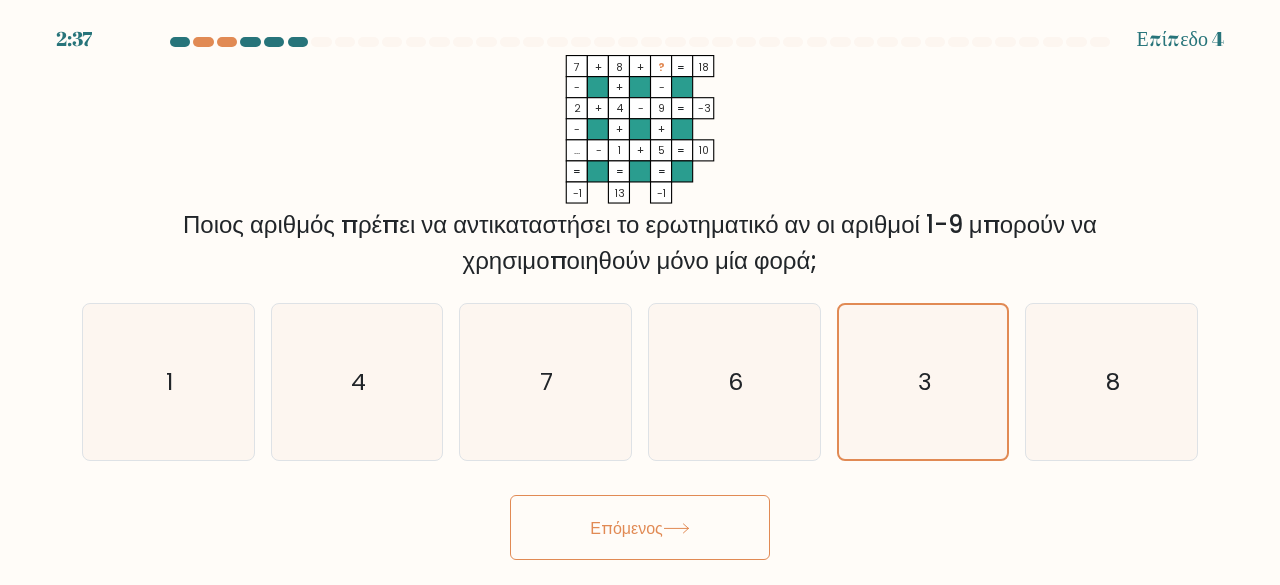click on "Επόμενος" at bounding box center [640, 527] 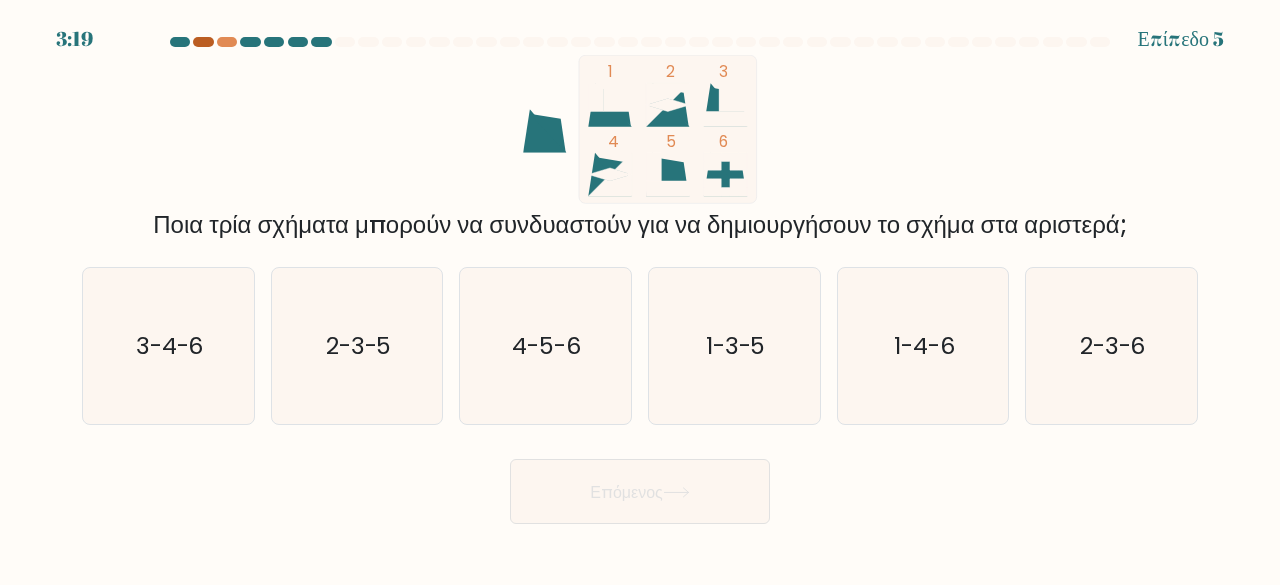 click at bounding box center [203, 42] 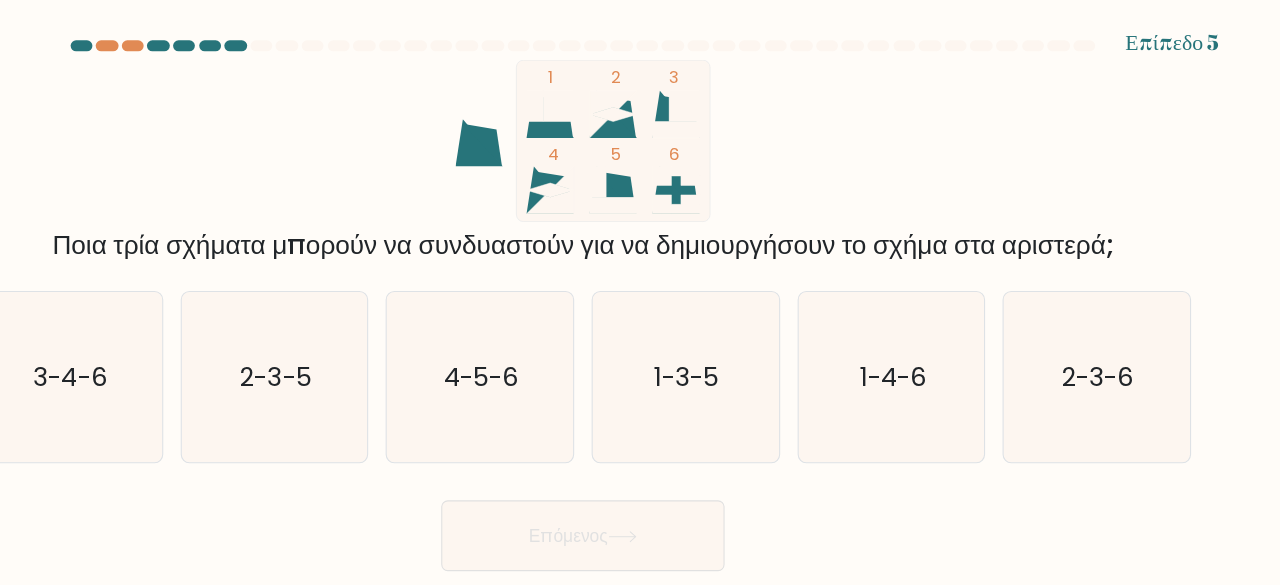 scroll, scrollTop: 0, scrollLeft: 0, axis: both 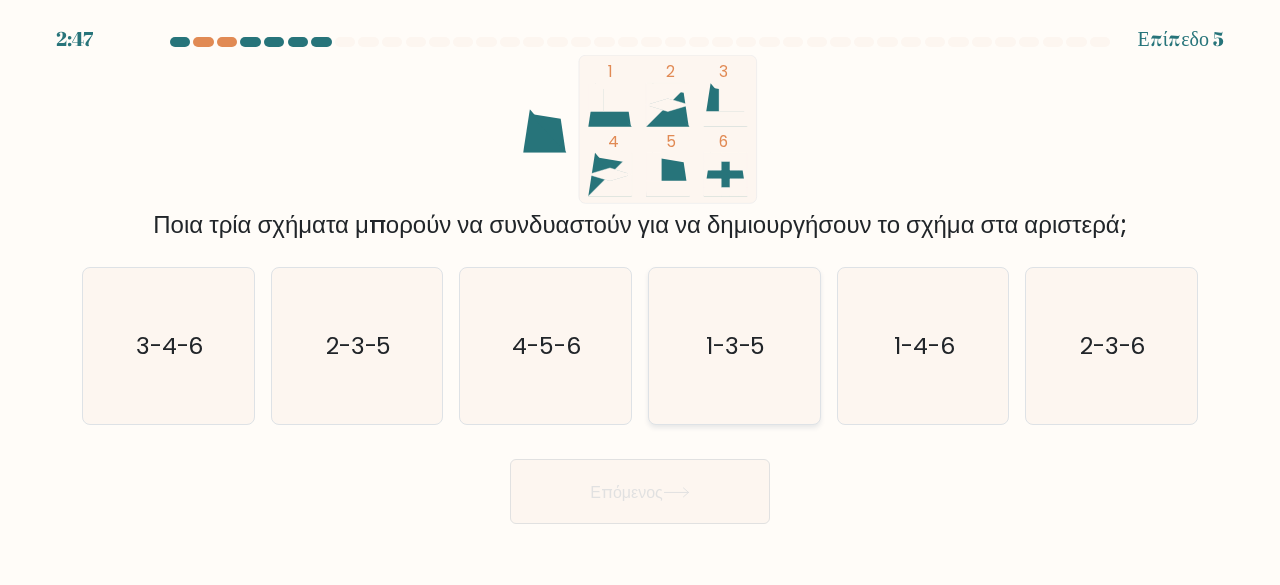 click on "1-3-5" 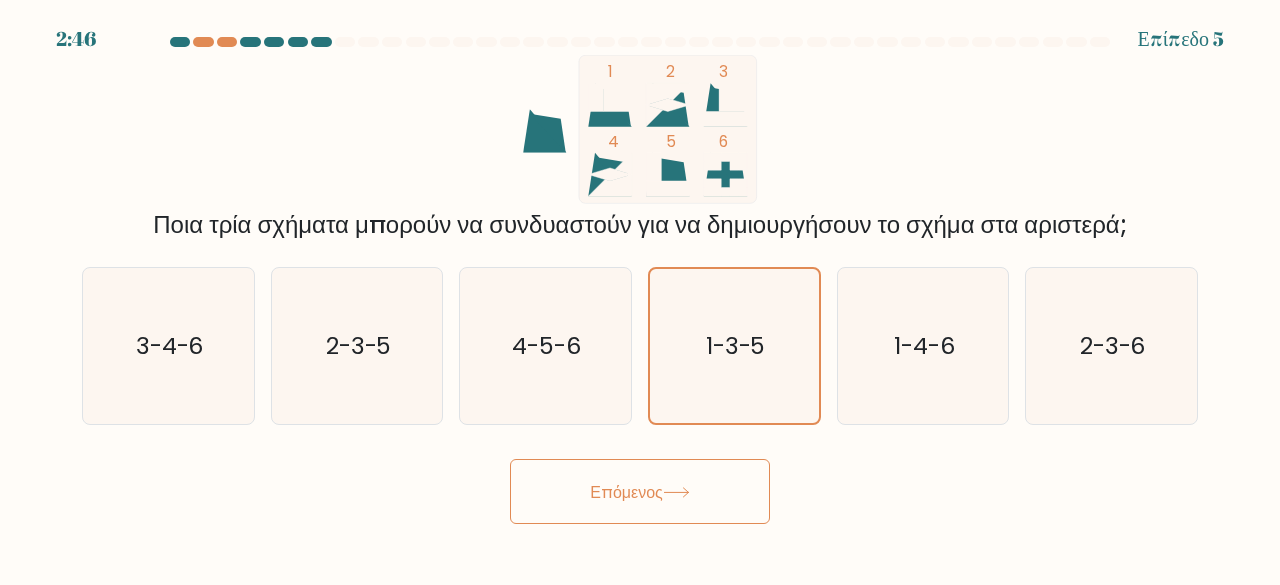 click 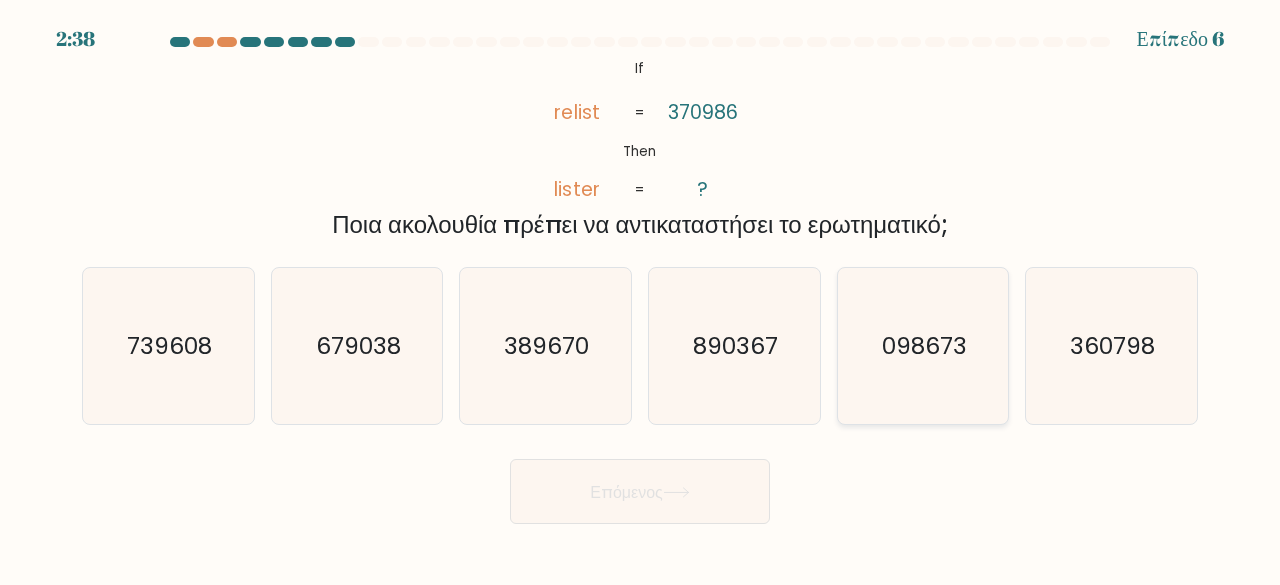 click on "098673" 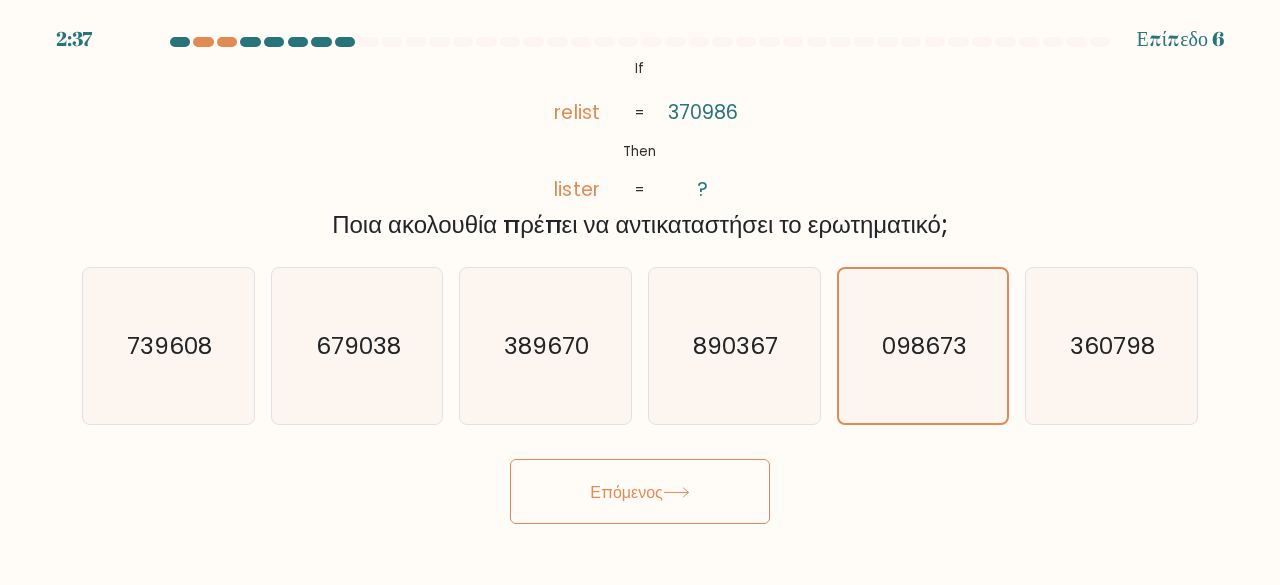click on "Επόμενος" at bounding box center (626, 491) 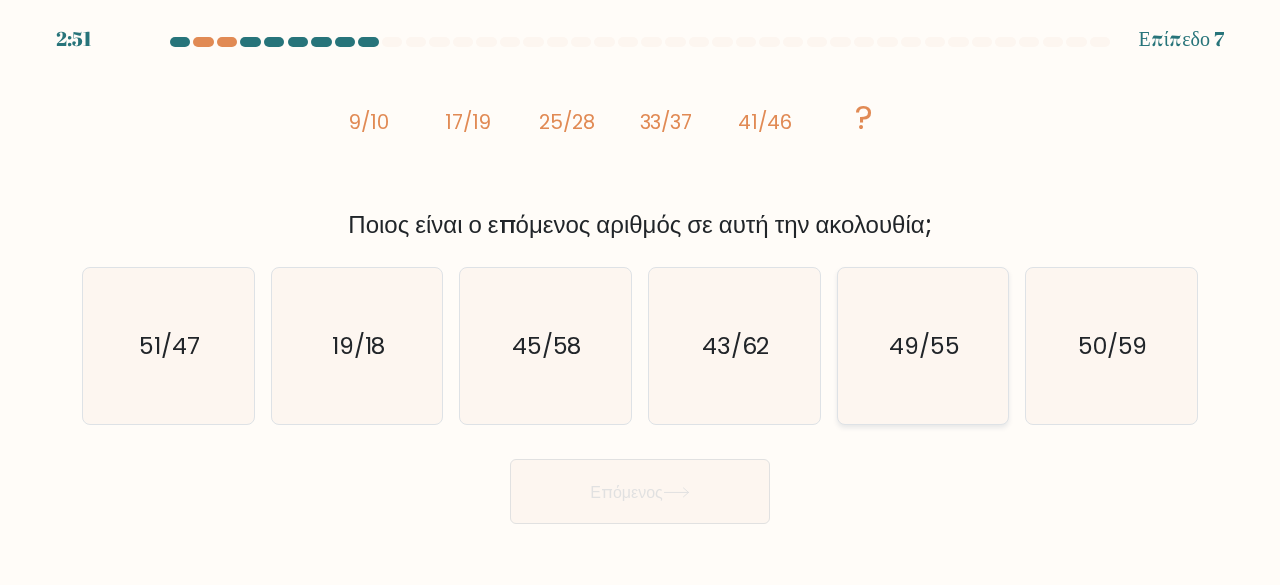 click on "49/55" 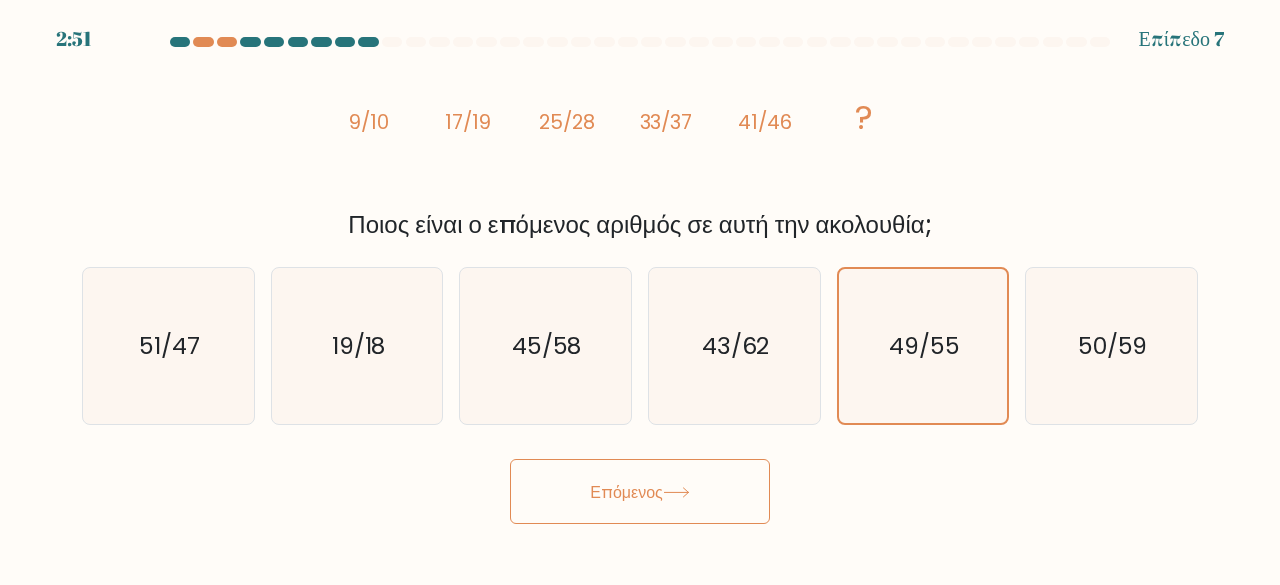click on "Επόμενος" at bounding box center [640, 491] 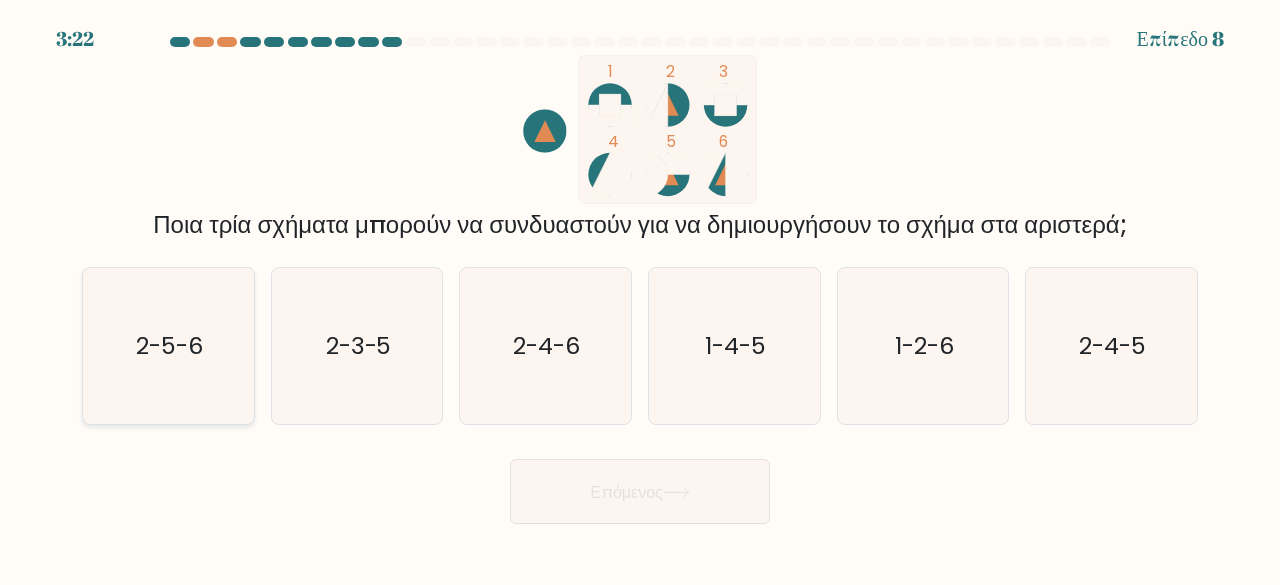 click on "2-5-6" 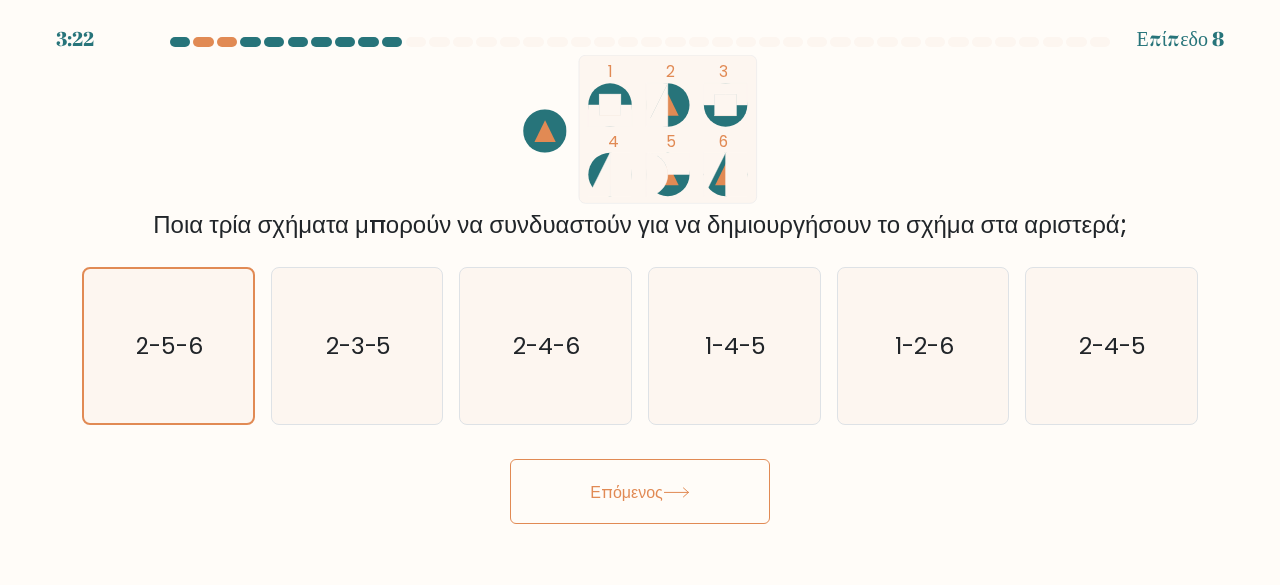click on "Επόμενος" at bounding box center (640, 491) 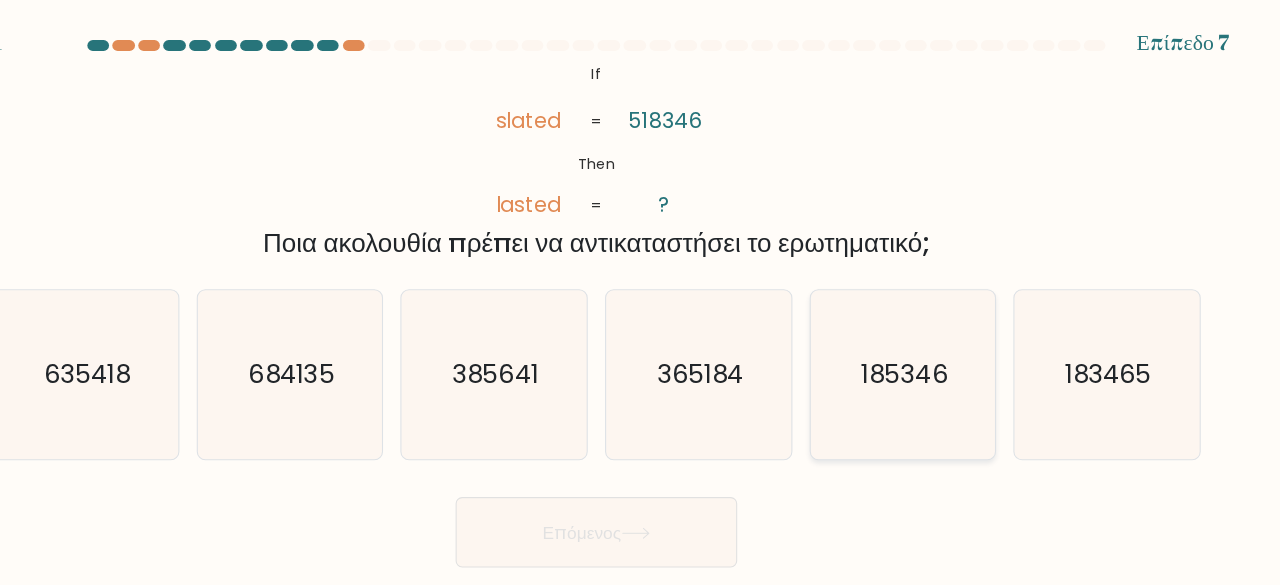 click on "185346" 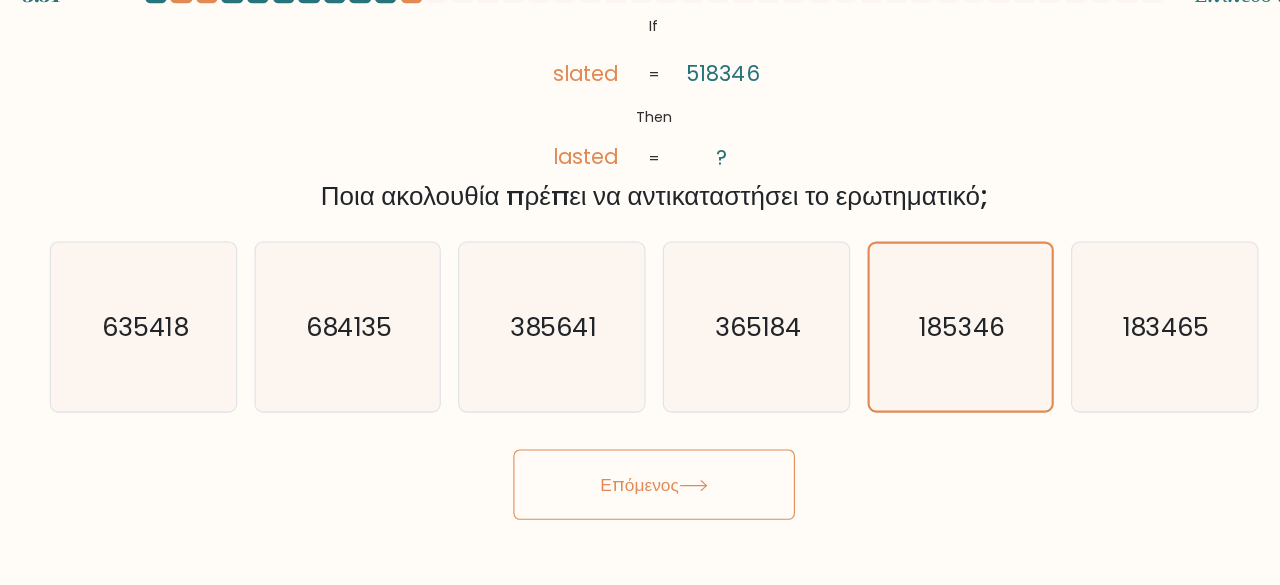 click on "Επόμενος" at bounding box center (626, 491) 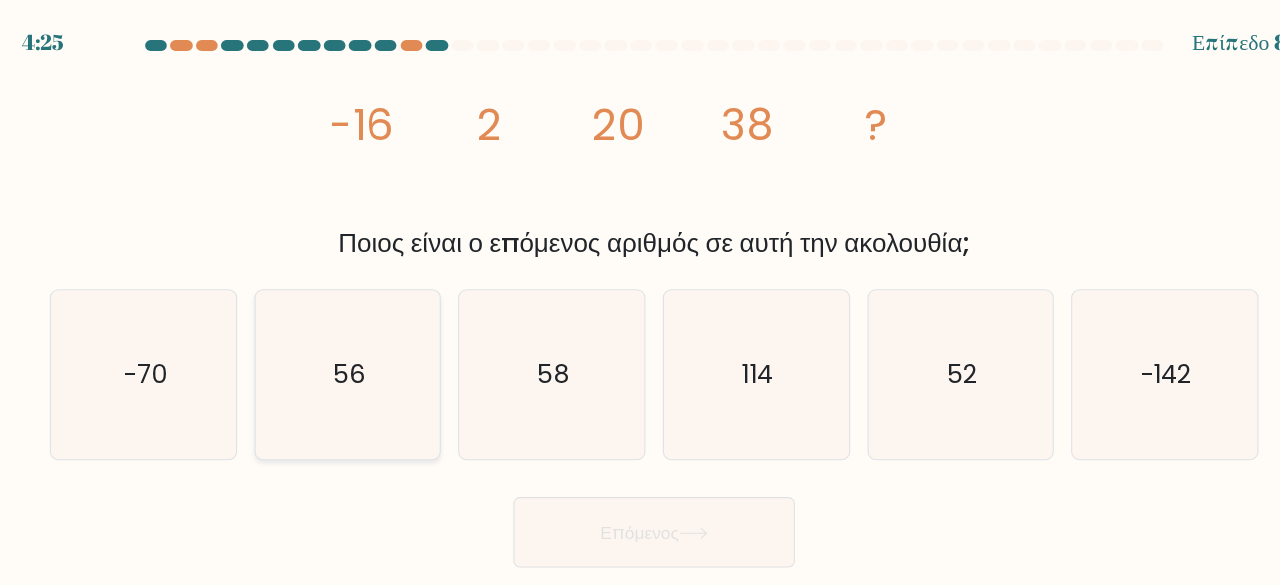 click on "56" 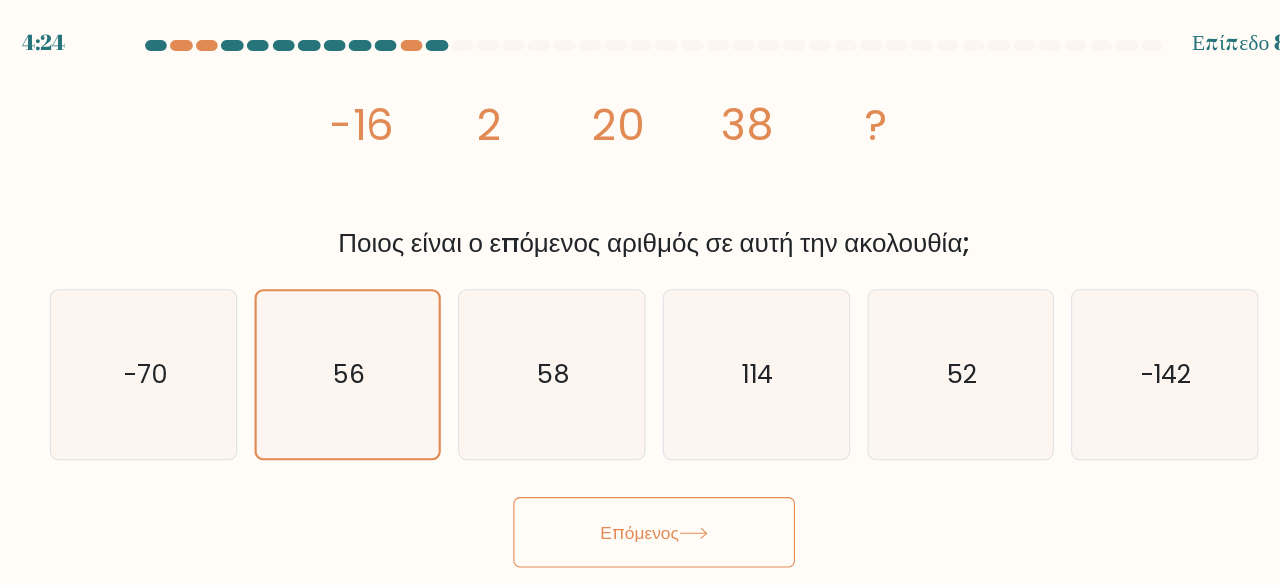 click on "Επόμενος" at bounding box center (626, 491) 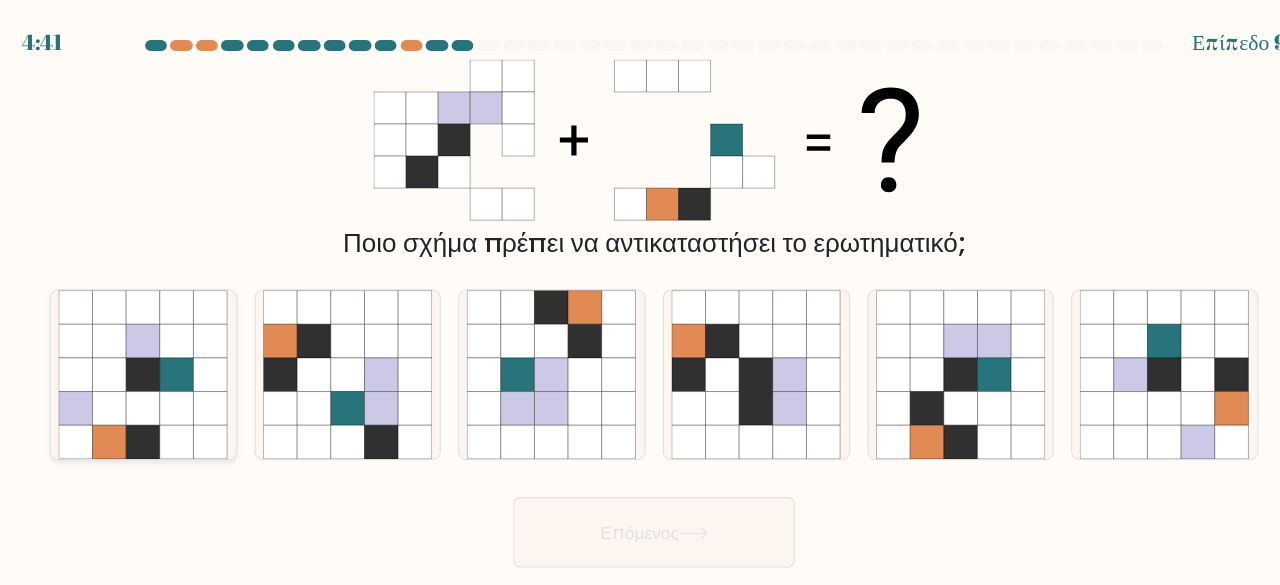 click 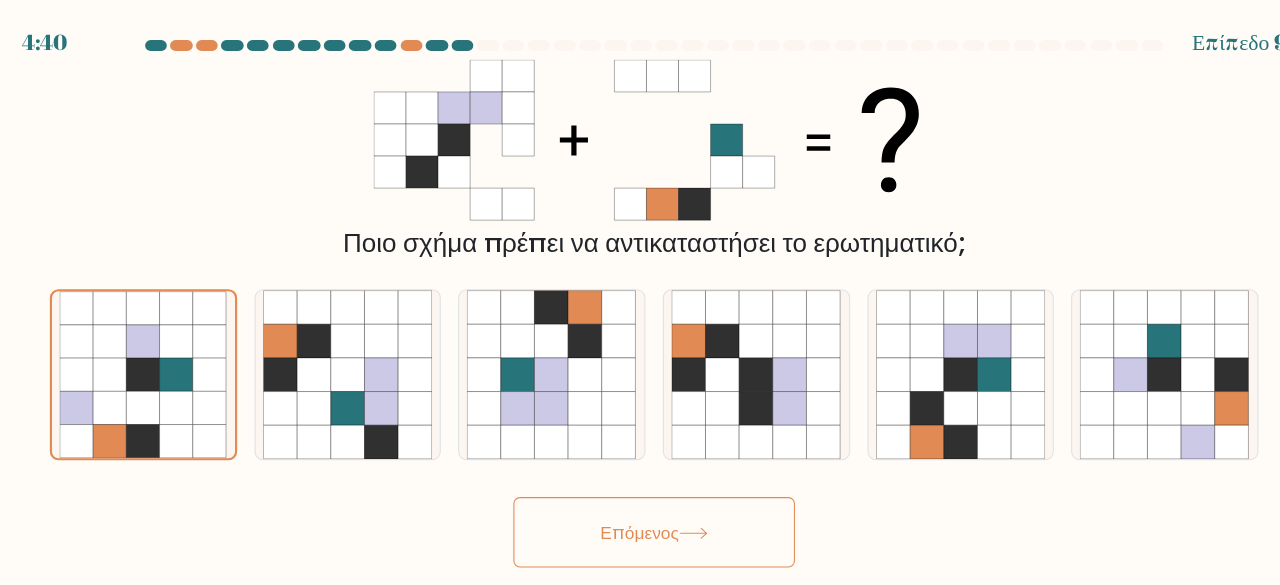click on "Επόμενος" at bounding box center (640, 491) 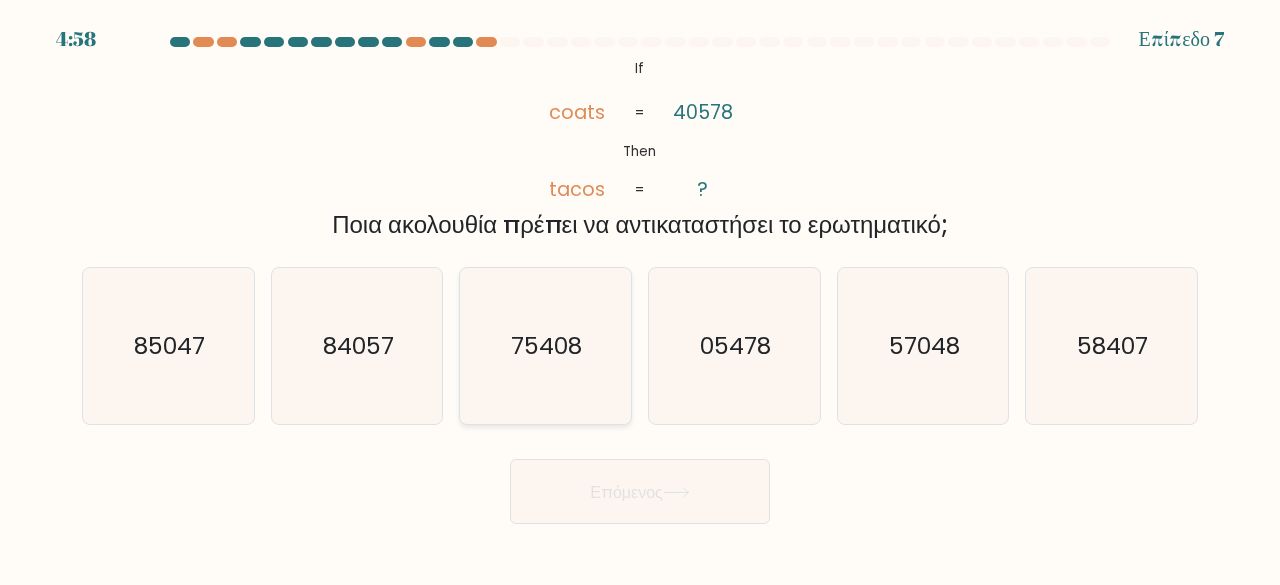click on "75408" 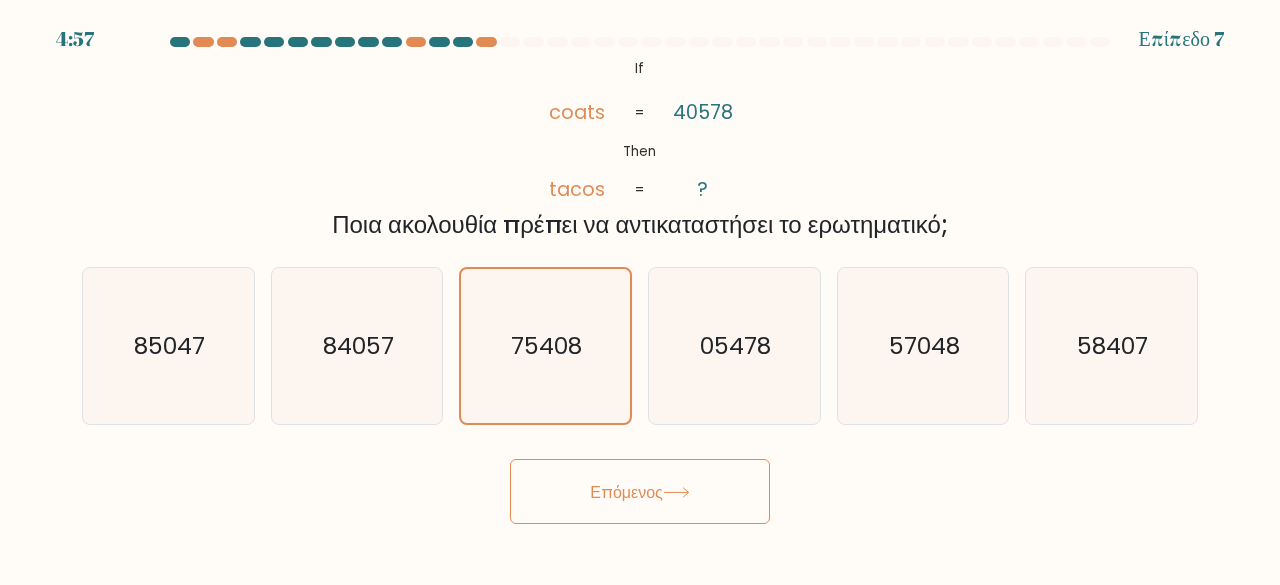 click on "Επόμενος" at bounding box center [640, 491] 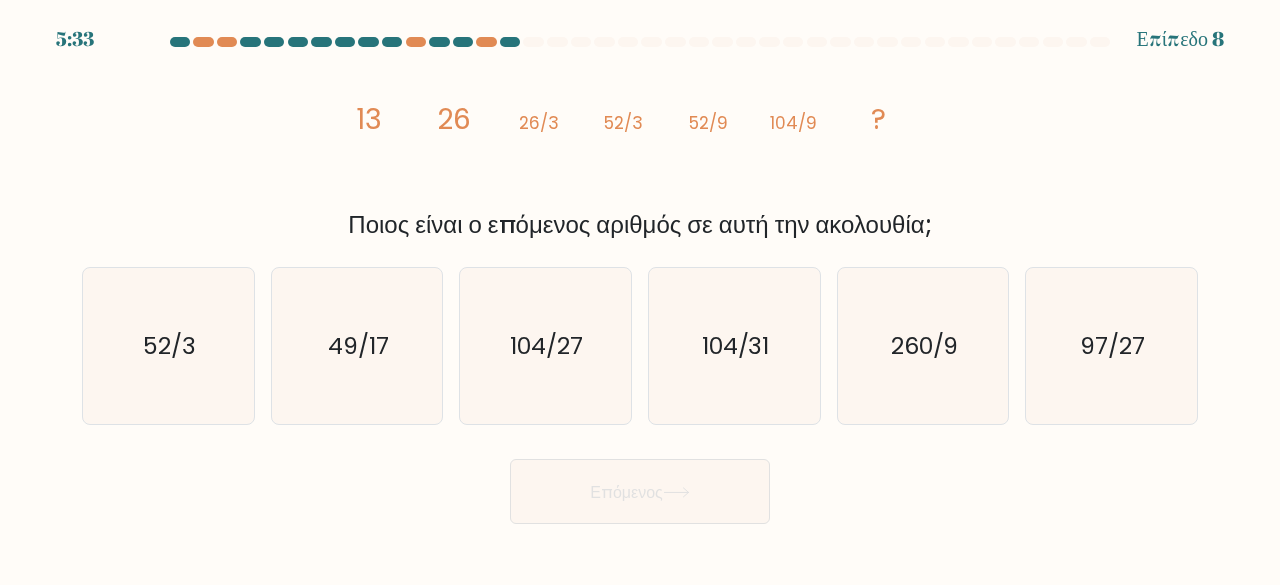 click on "image/svg+xml
13
26
26/3
52/3
52/9
104/9
?" 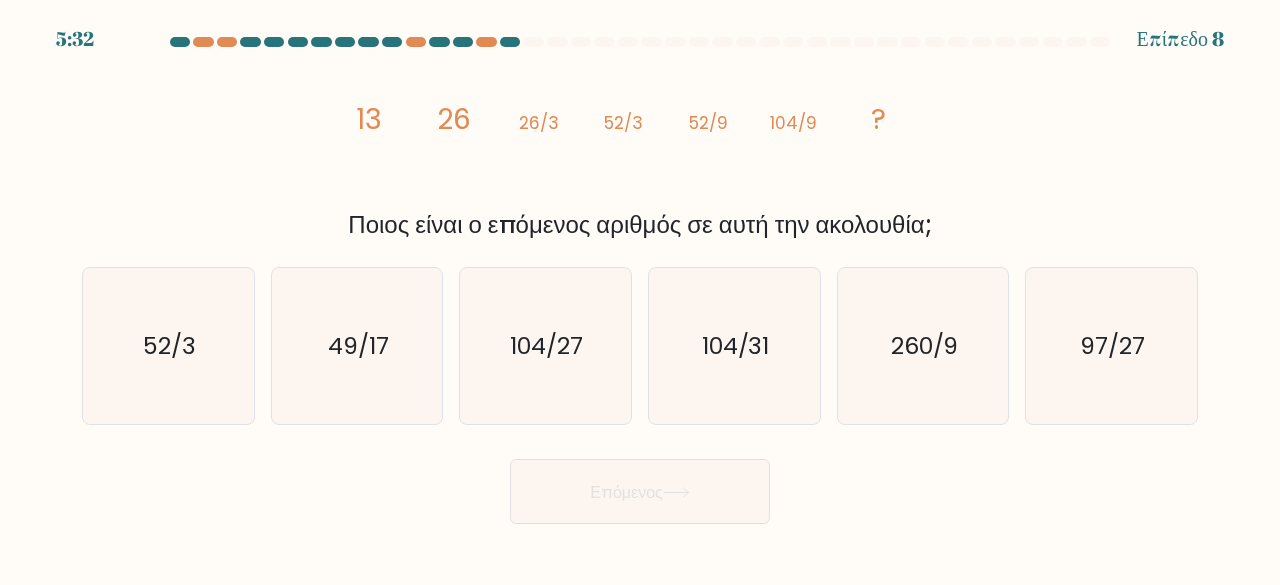 click on "image/svg+xml
13
26
26/3
52/3
52/9
104/9
?" 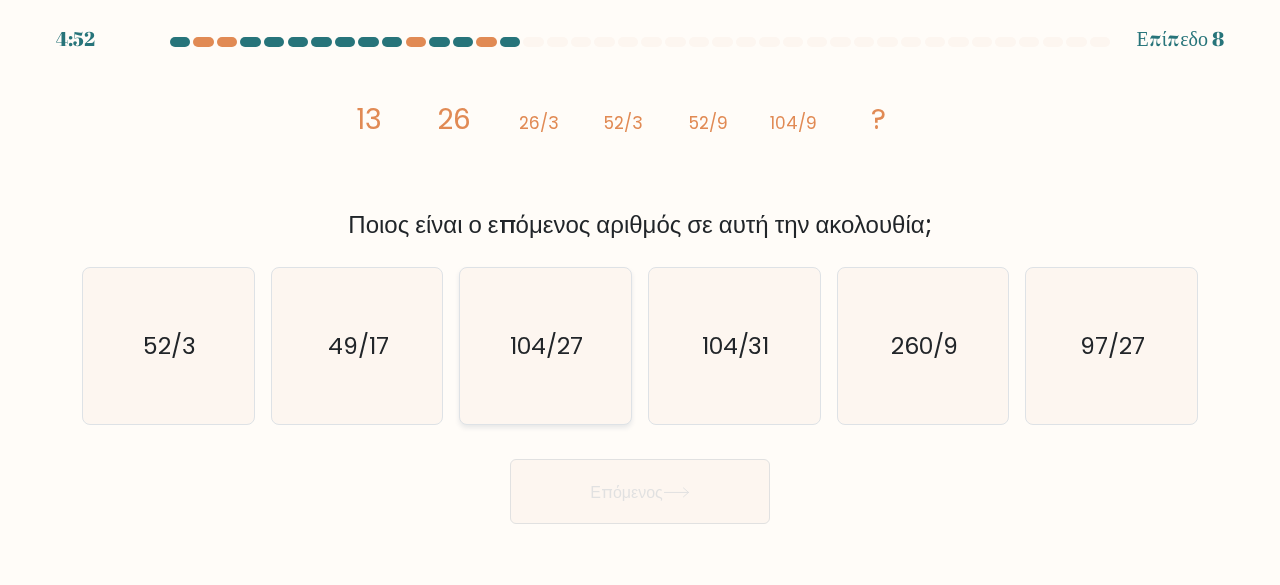 click on "104/27" 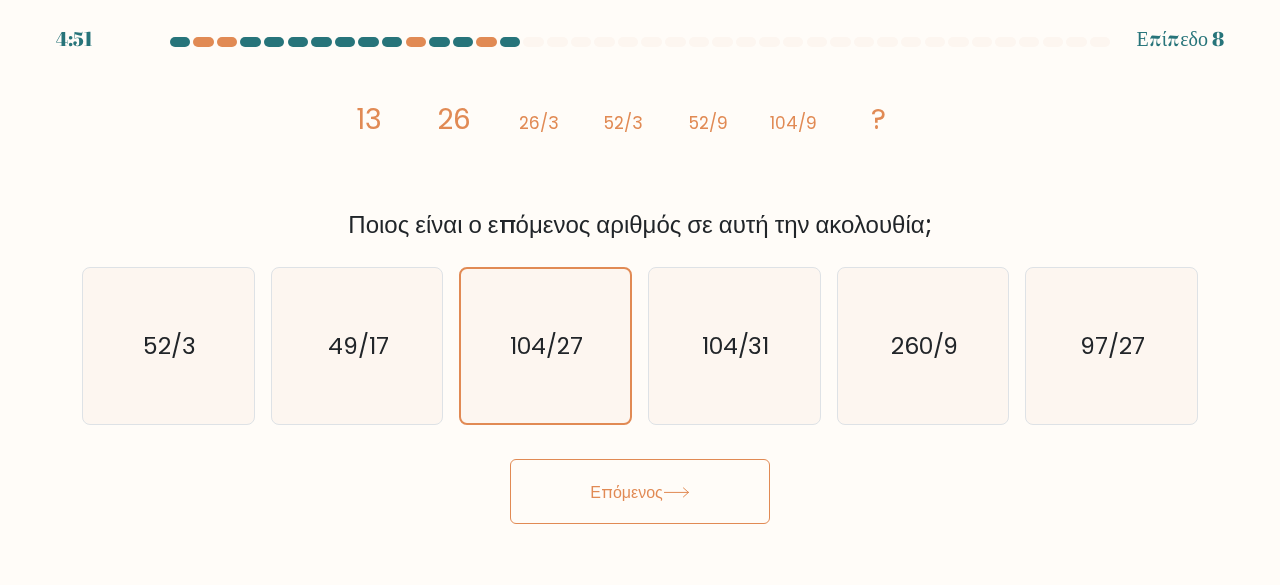 click on "Επόμενος" at bounding box center (640, 491) 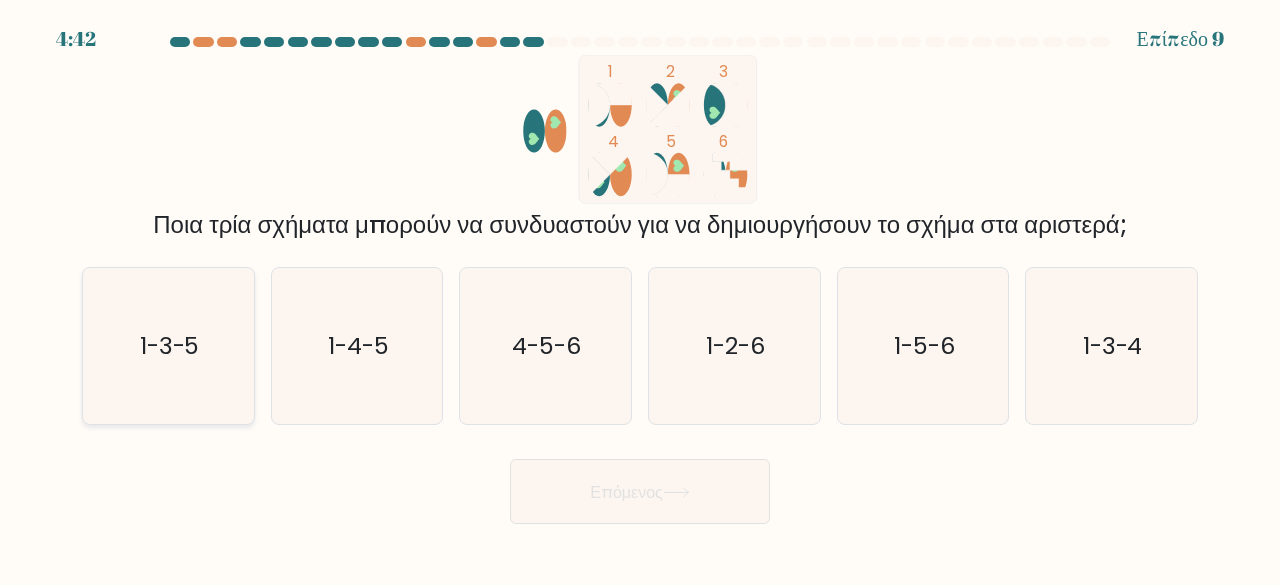 click on "1-3-5" 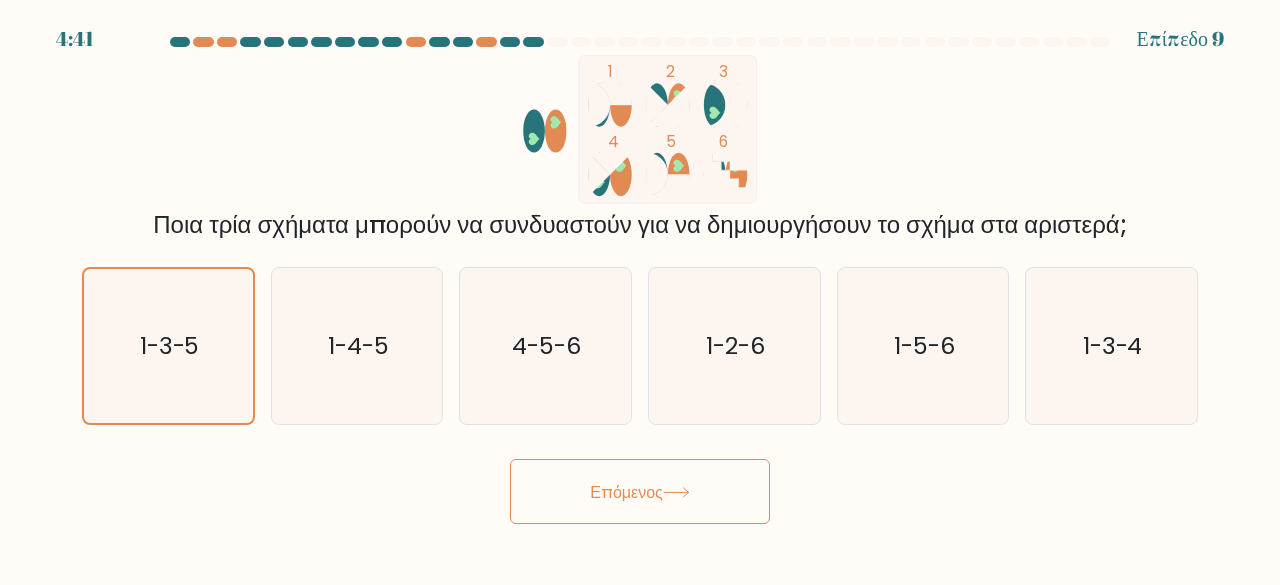 click on "Επόμενος" at bounding box center (640, 491) 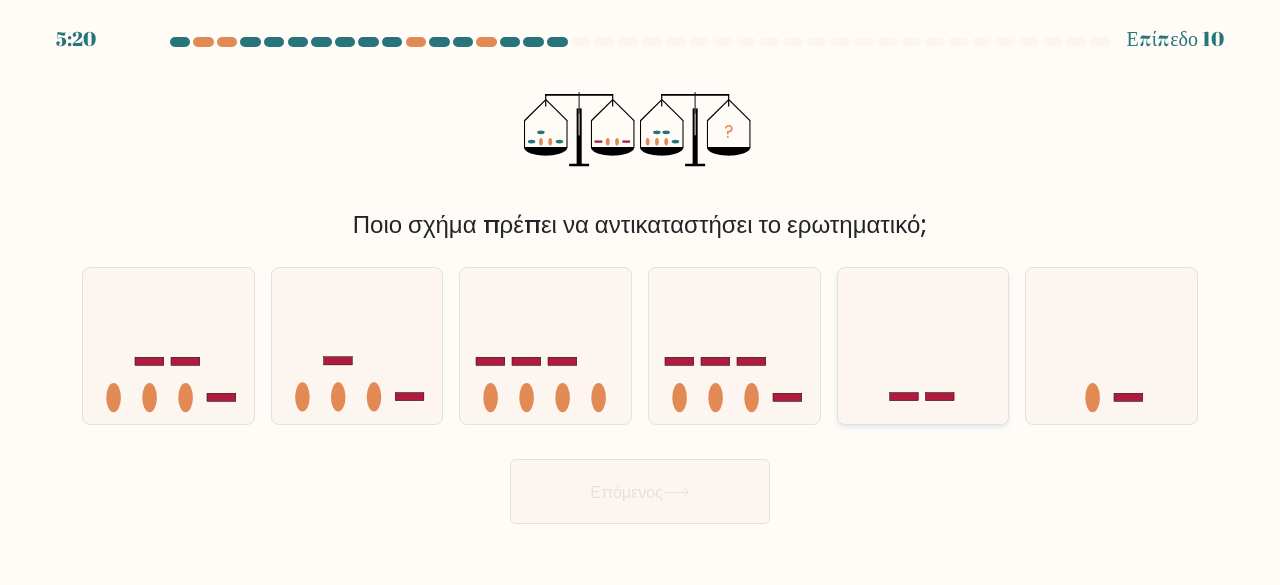 click 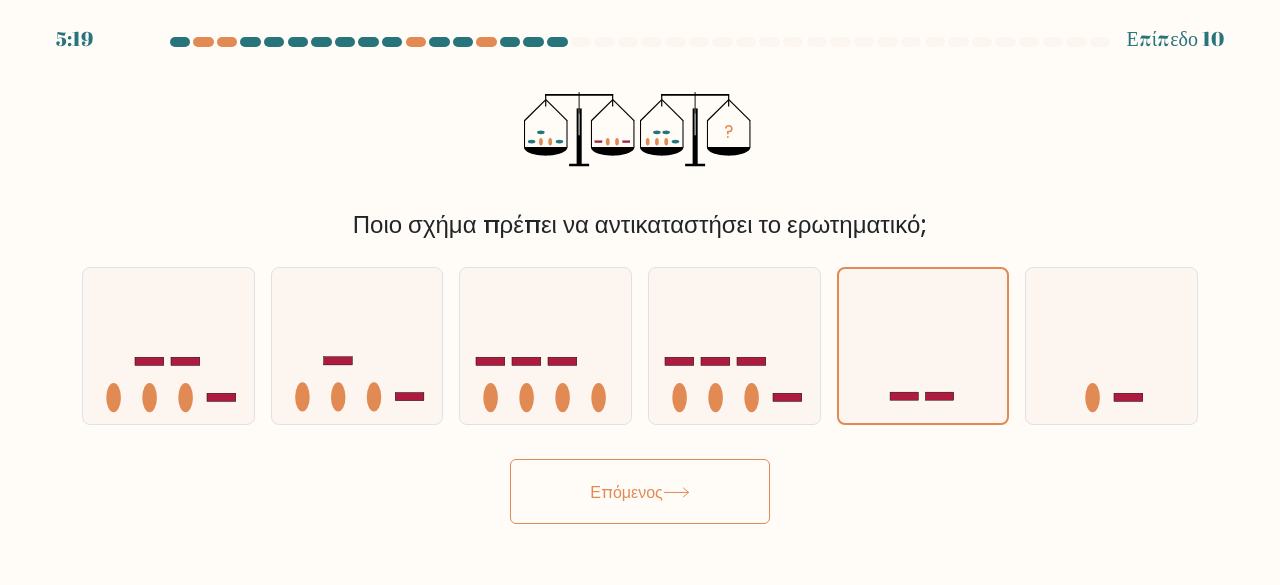 click on "Επόμενος" at bounding box center (626, 491) 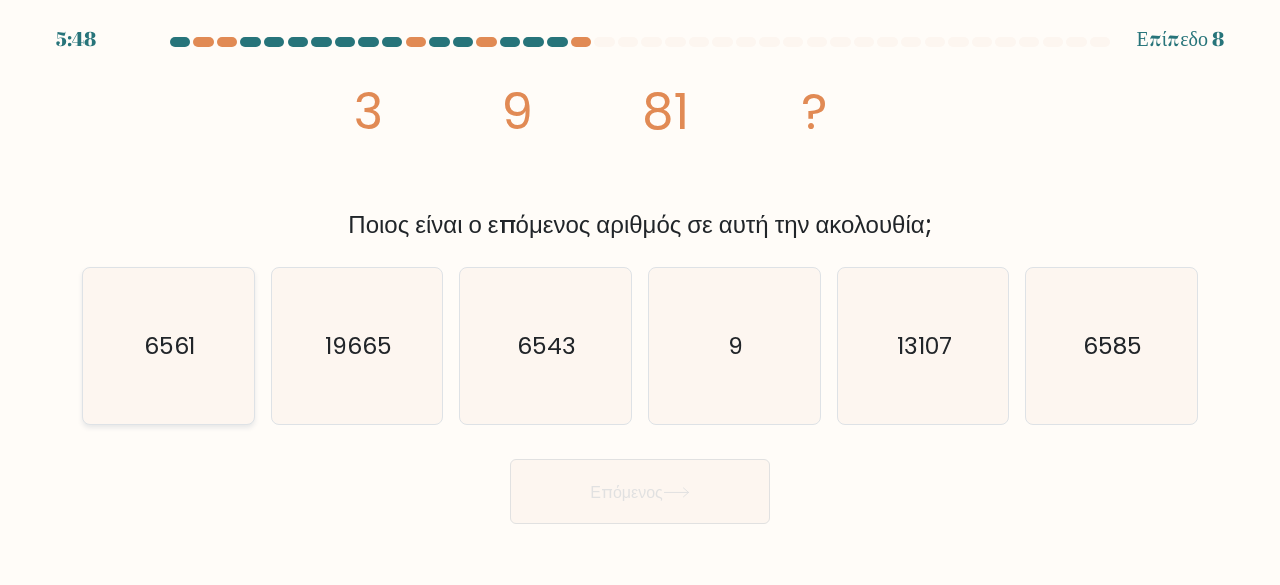 click on "6561" 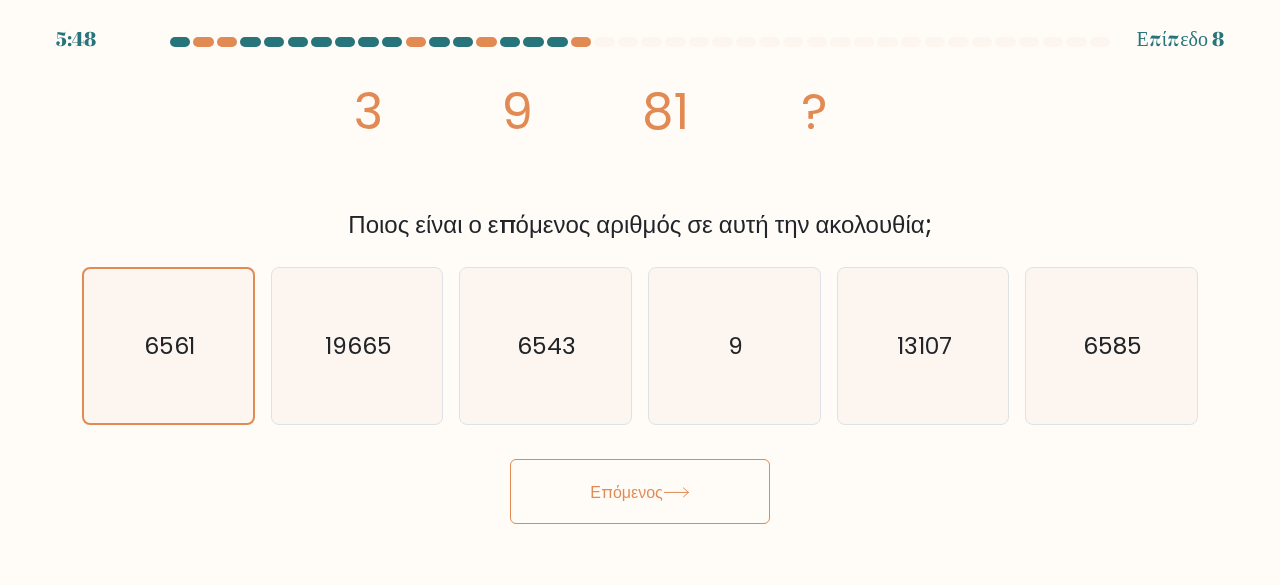 click on "Επόμενος" at bounding box center [640, 491] 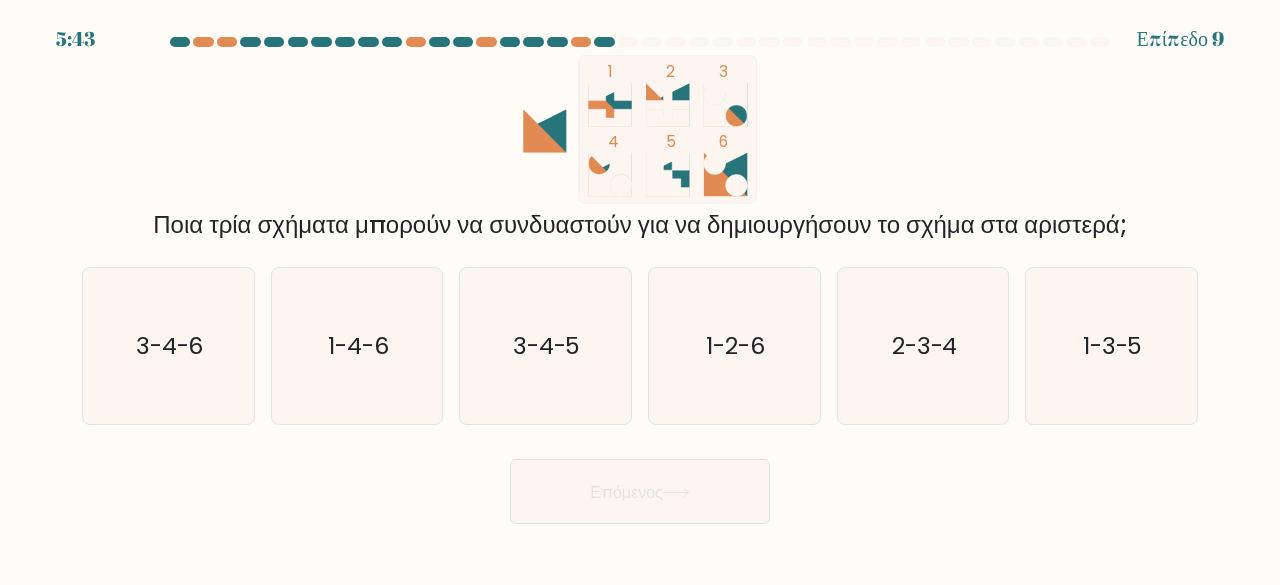 click 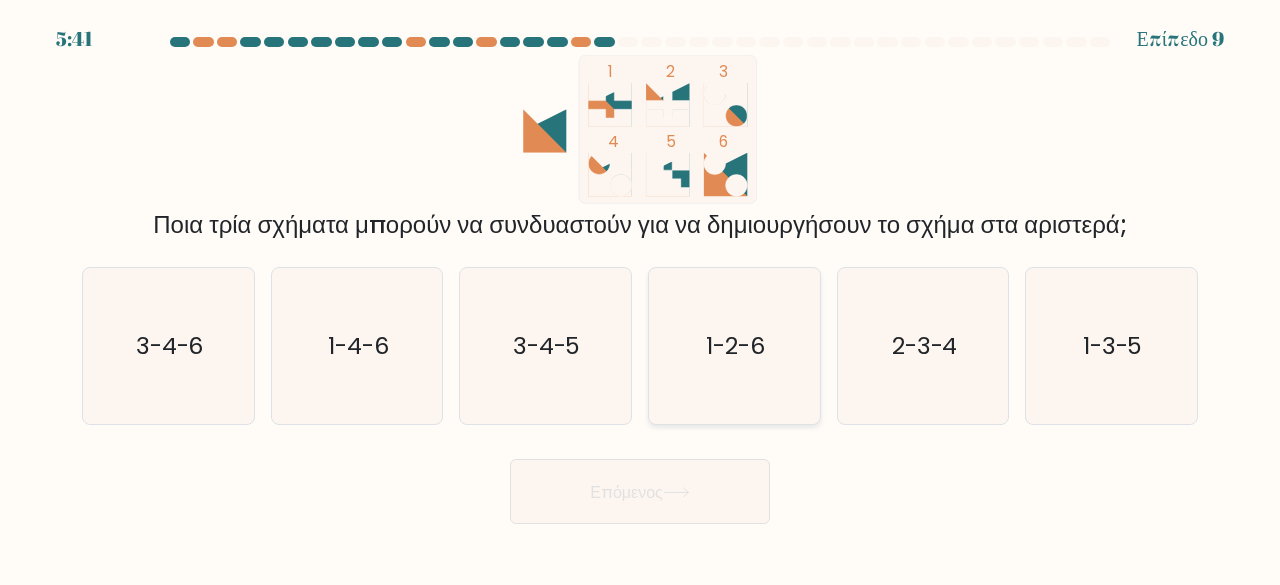 click on "1-2-6" 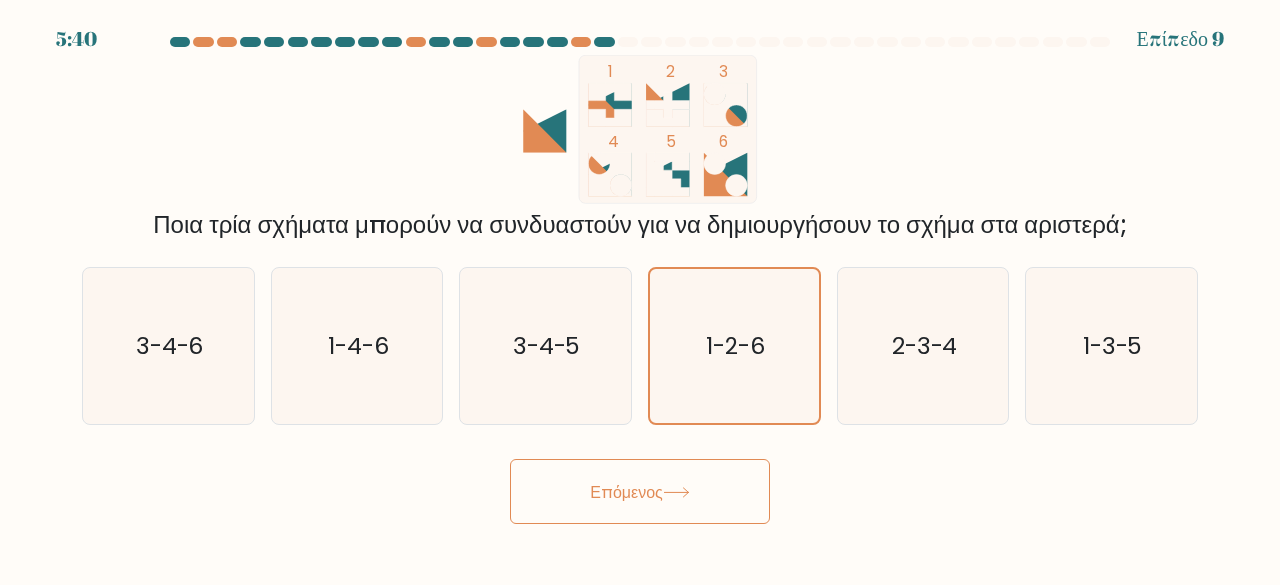 click on "Επόμενος" at bounding box center [626, 491] 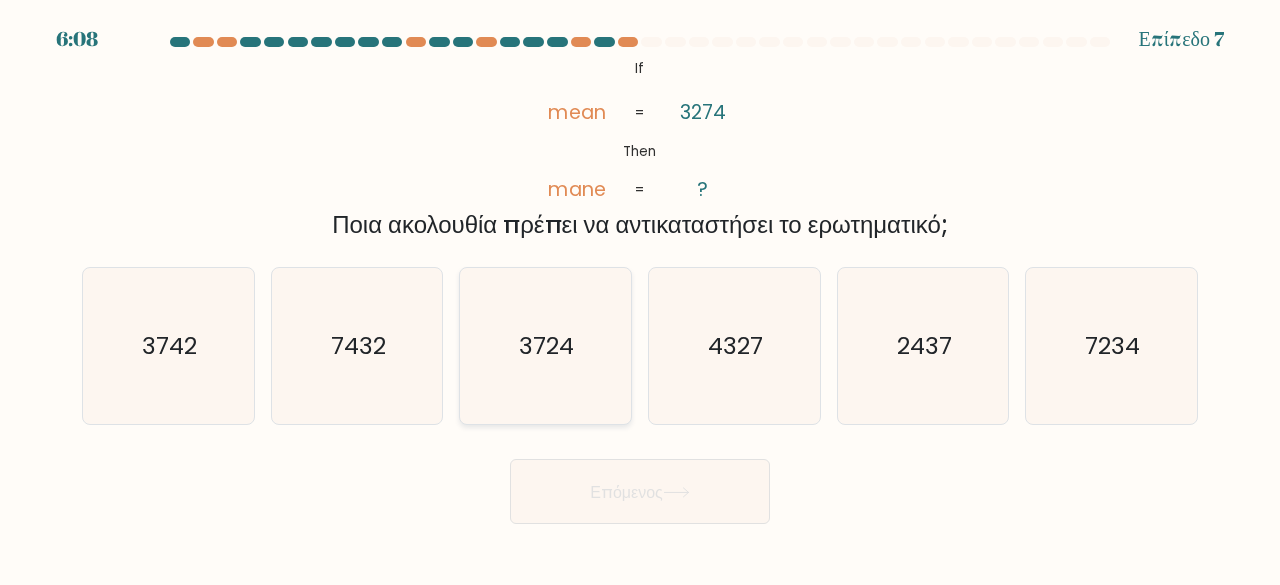 click on "3724" 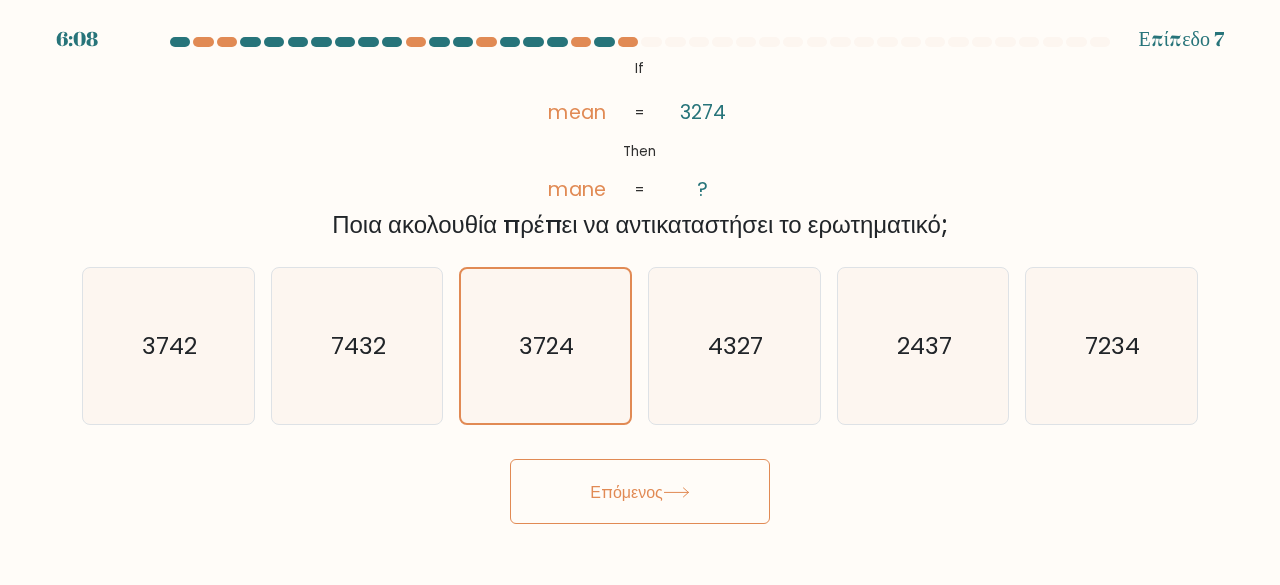 click on "Επόμενος" at bounding box center (626, 491) 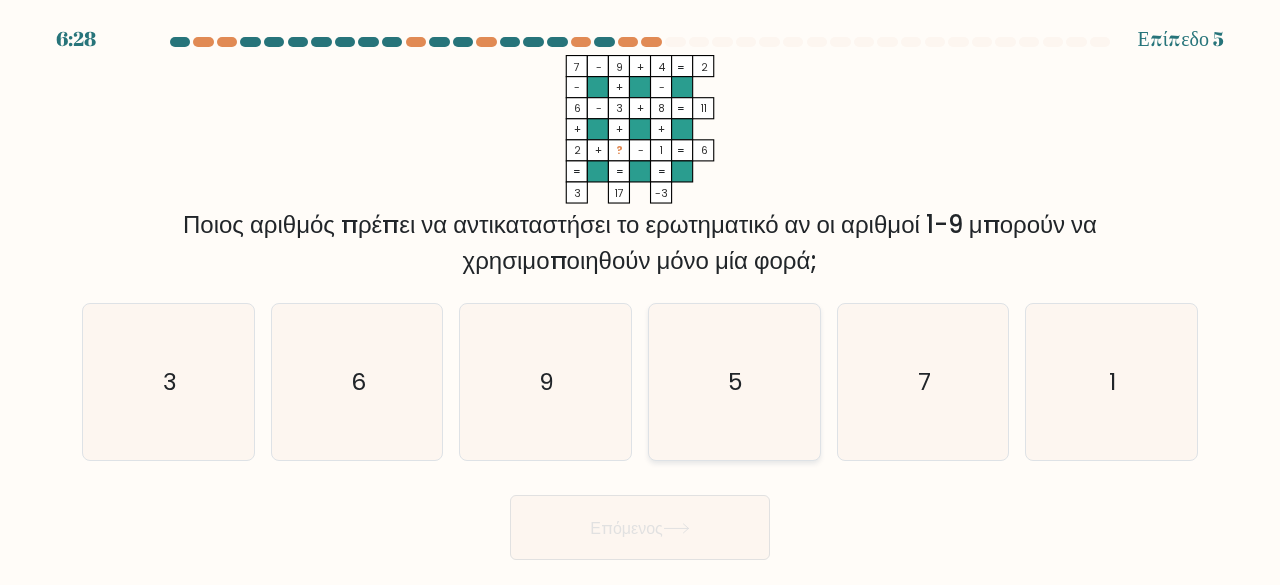 click on "5" 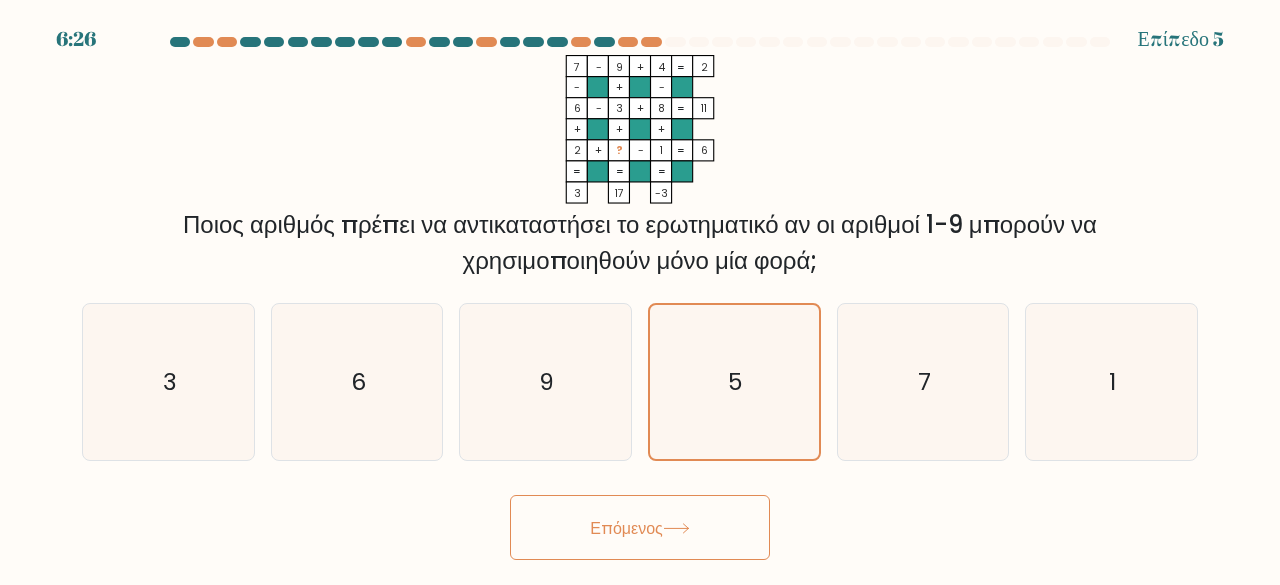 click on "Επόμενος" at bounding box center [626, 527] 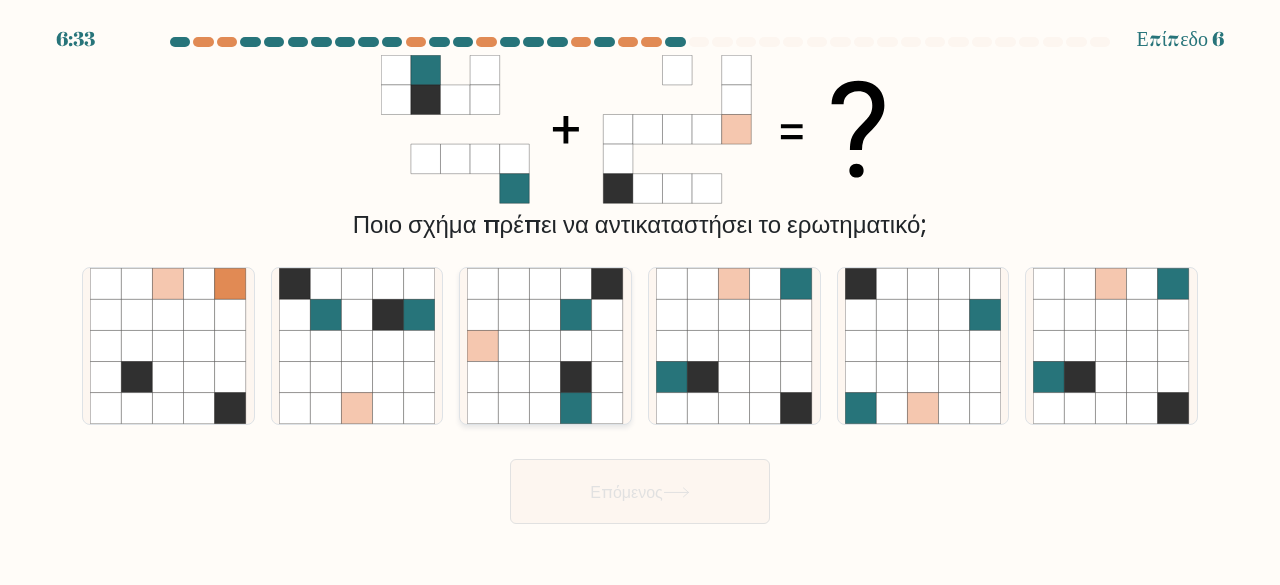 click 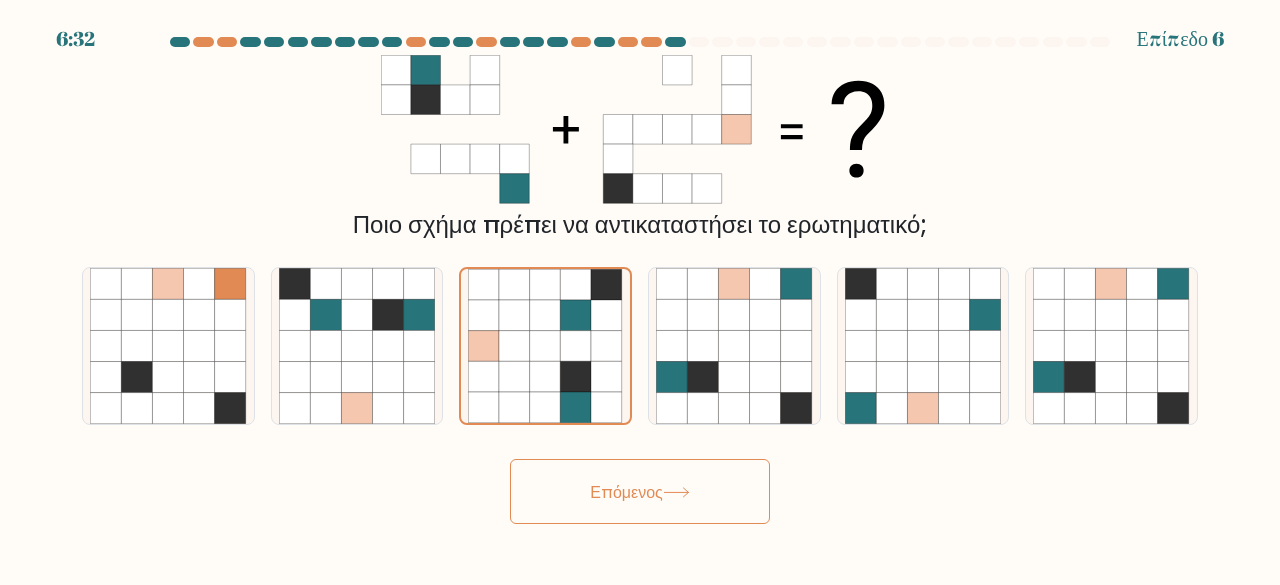 click on "Επόμενος" at bounding box center [626, 491] 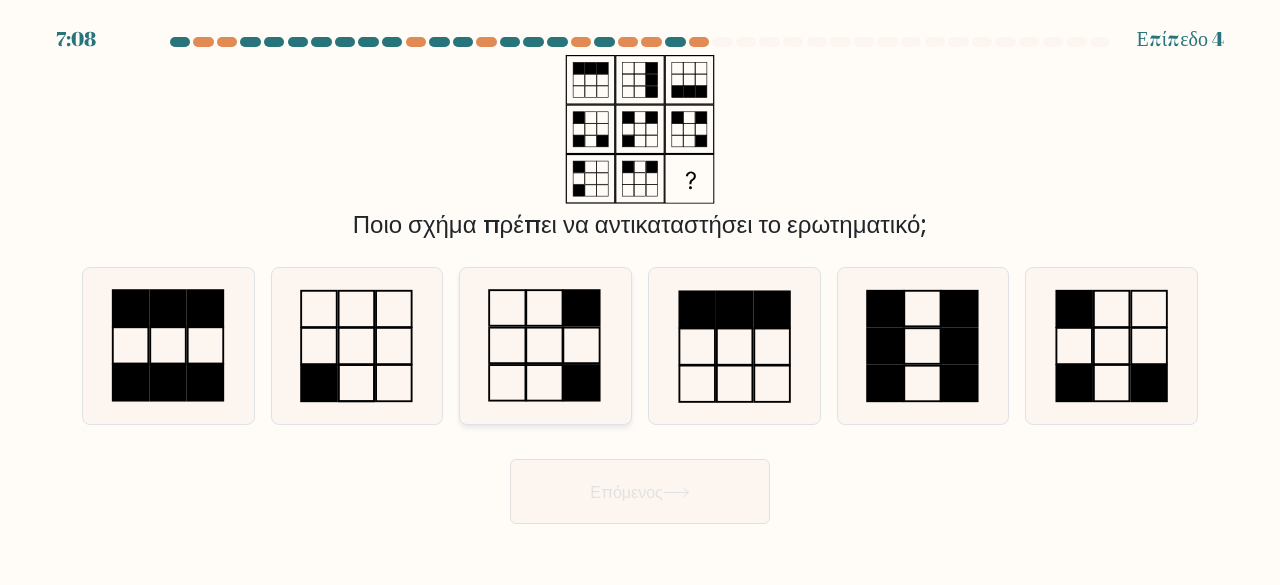 click 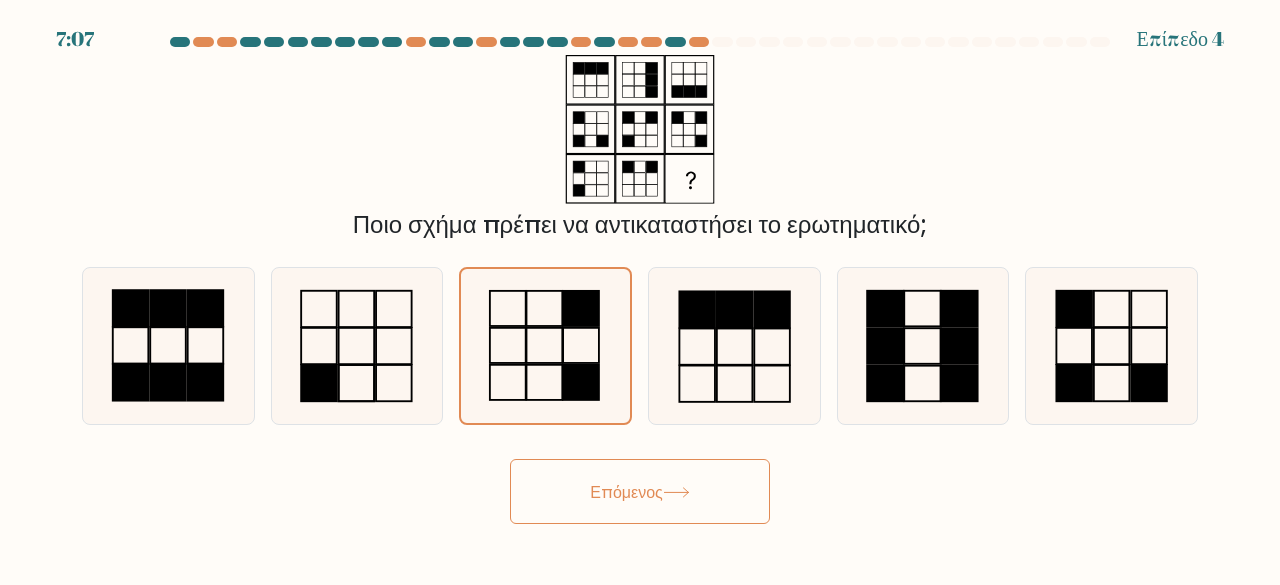 click on "Επόμενος" at bounding box center (640, 491) 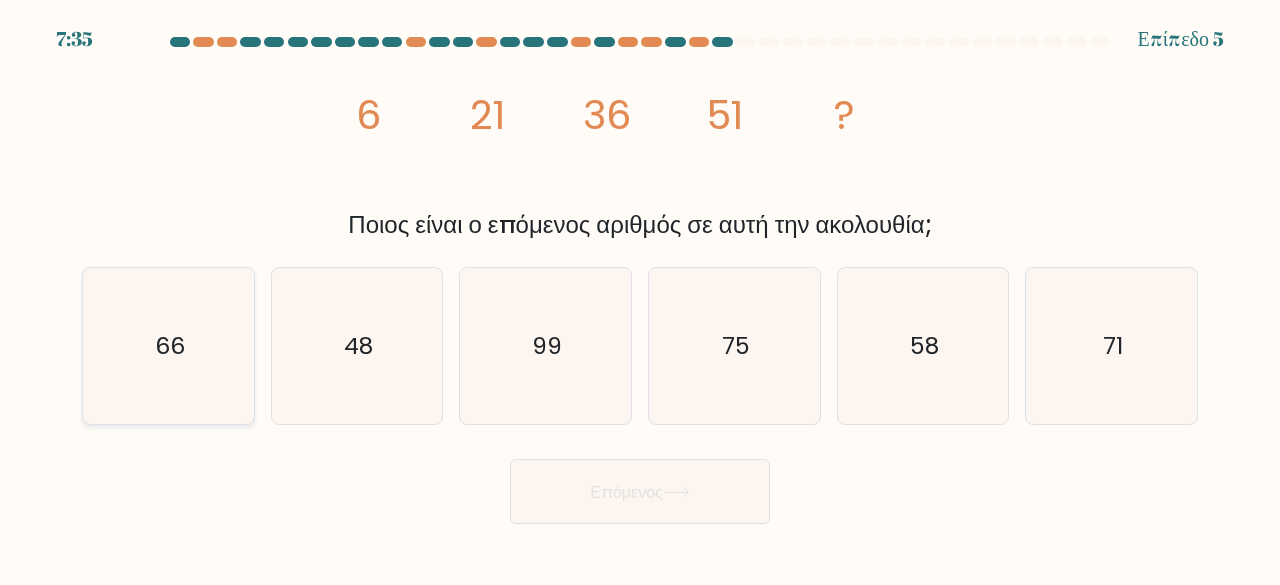 click on "66" 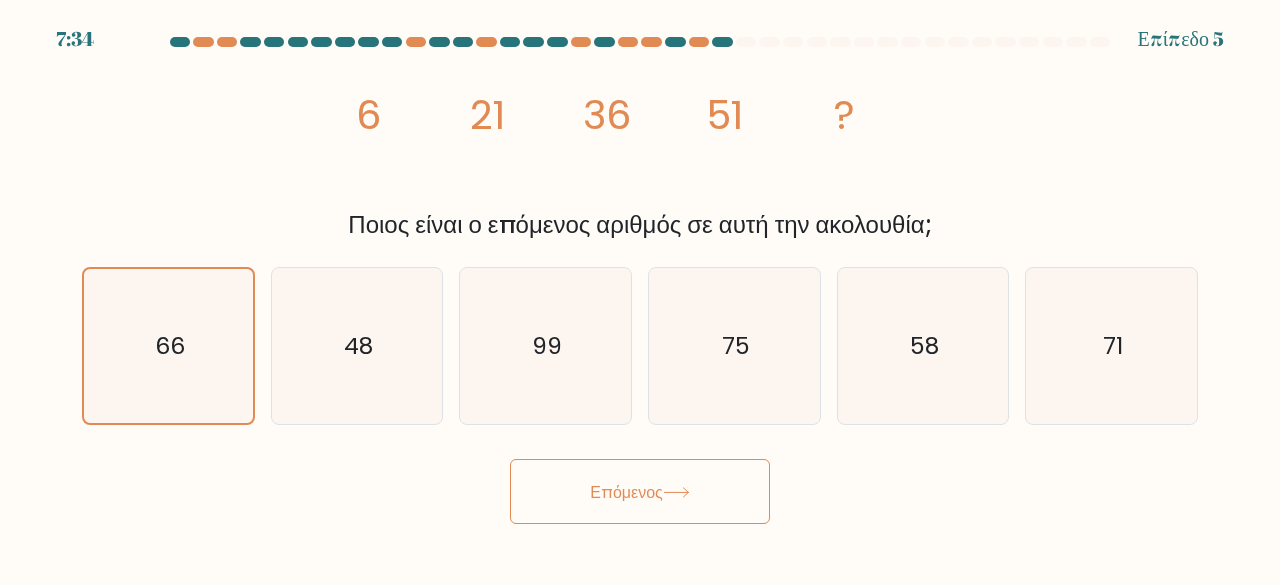 click on "Επόμενος" at bounding box center (640, 491) 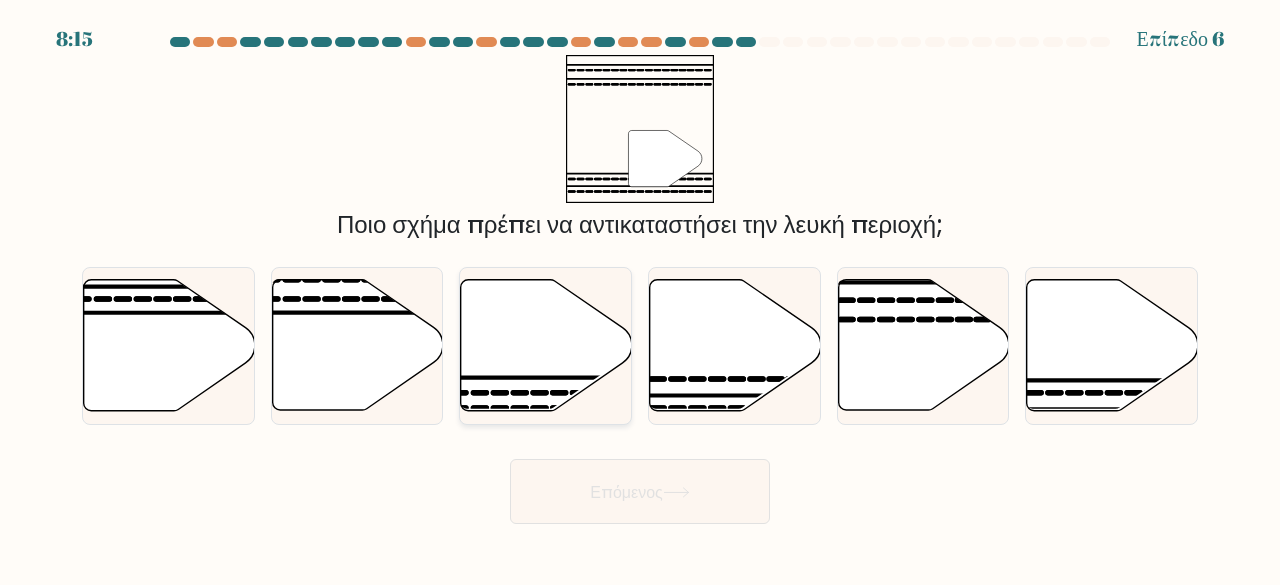 click 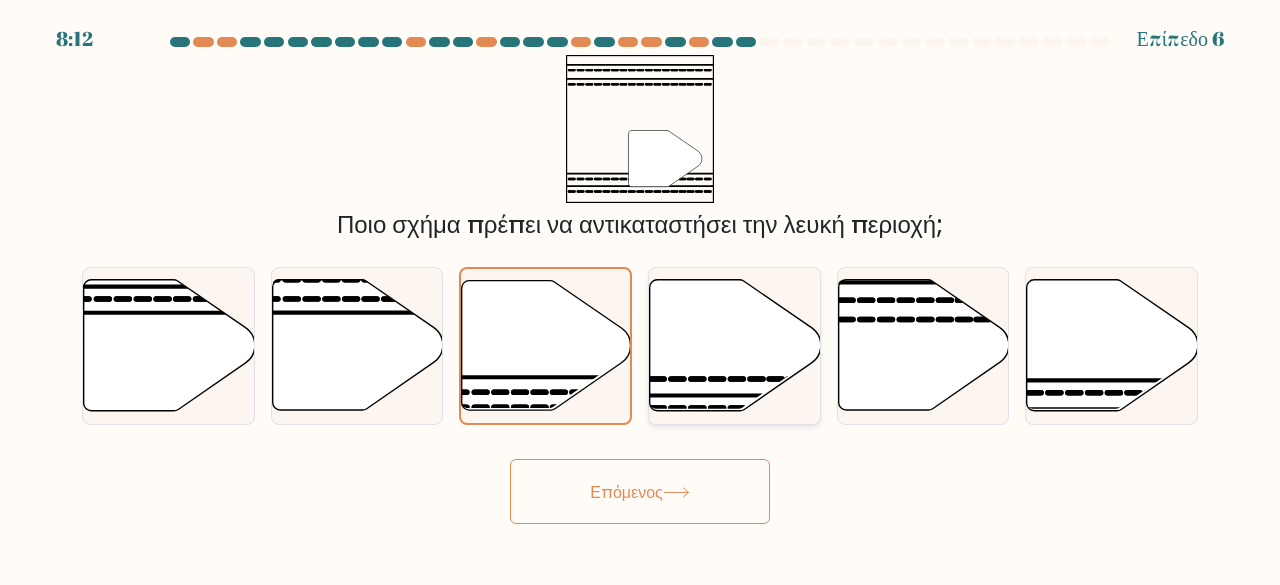 click 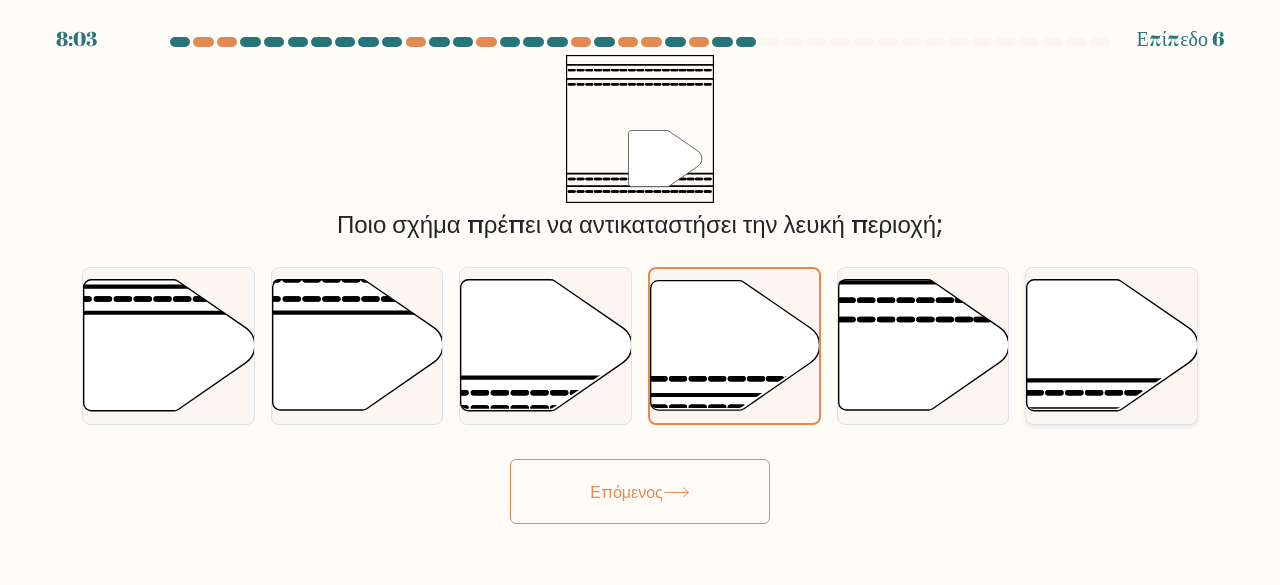 click 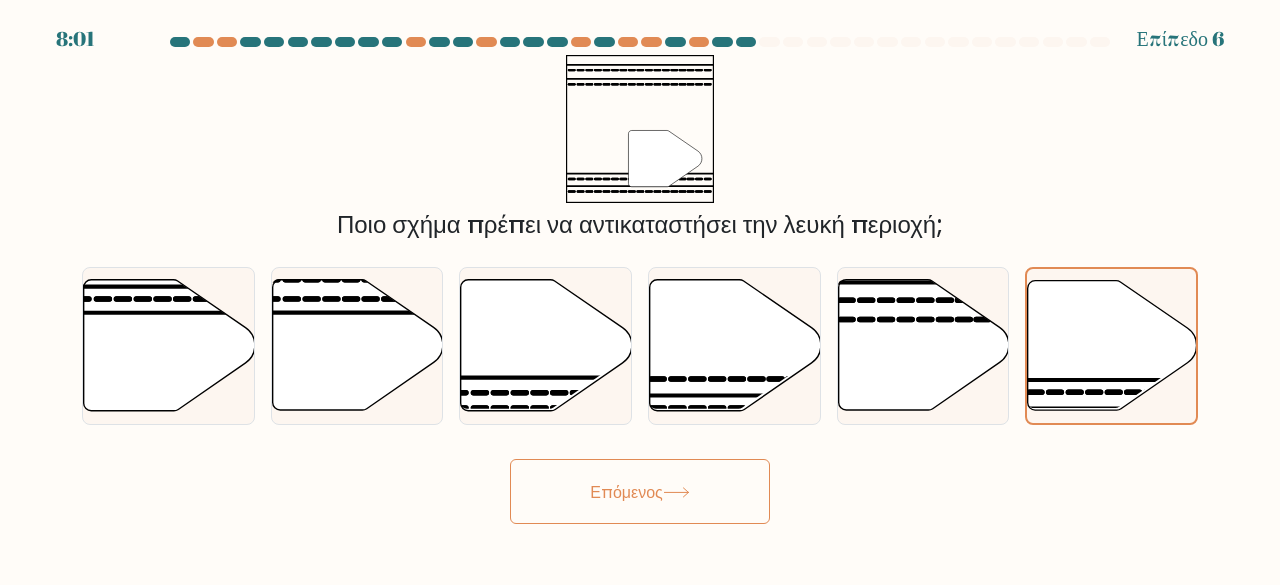 click on "Επόμενος" at bounding box center (640, 491) 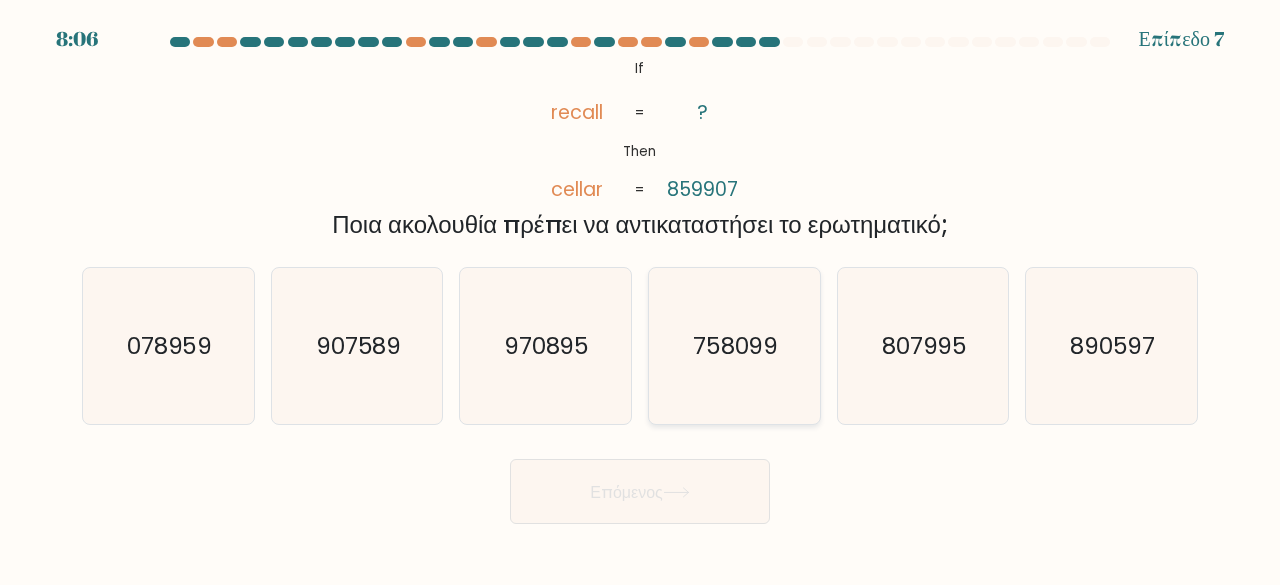 click on "758099" 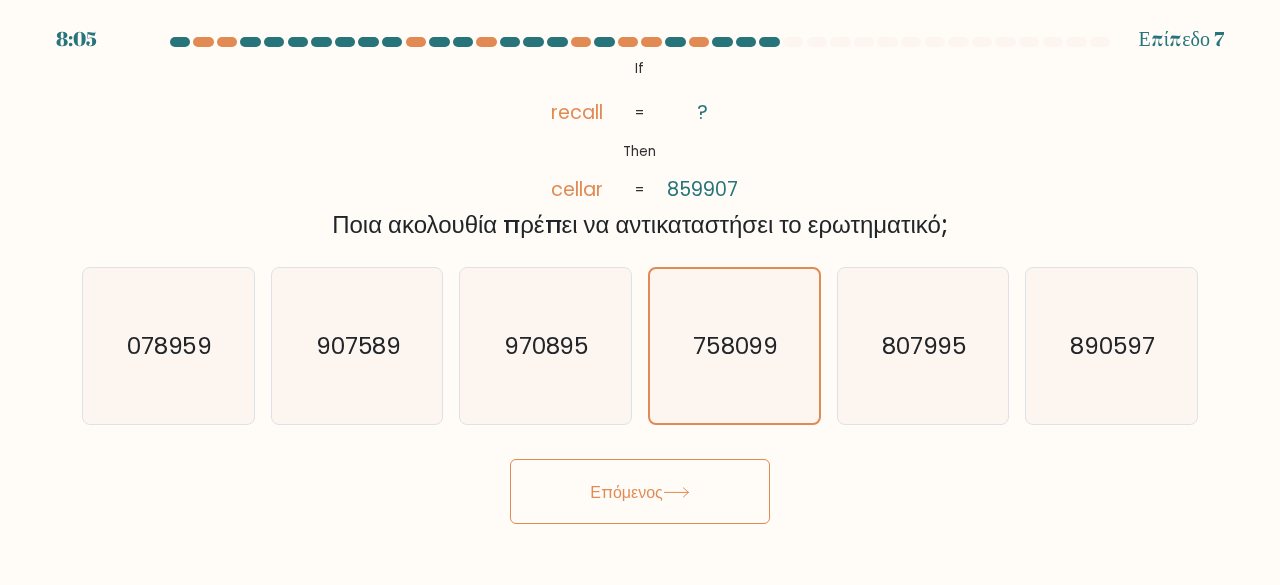 click 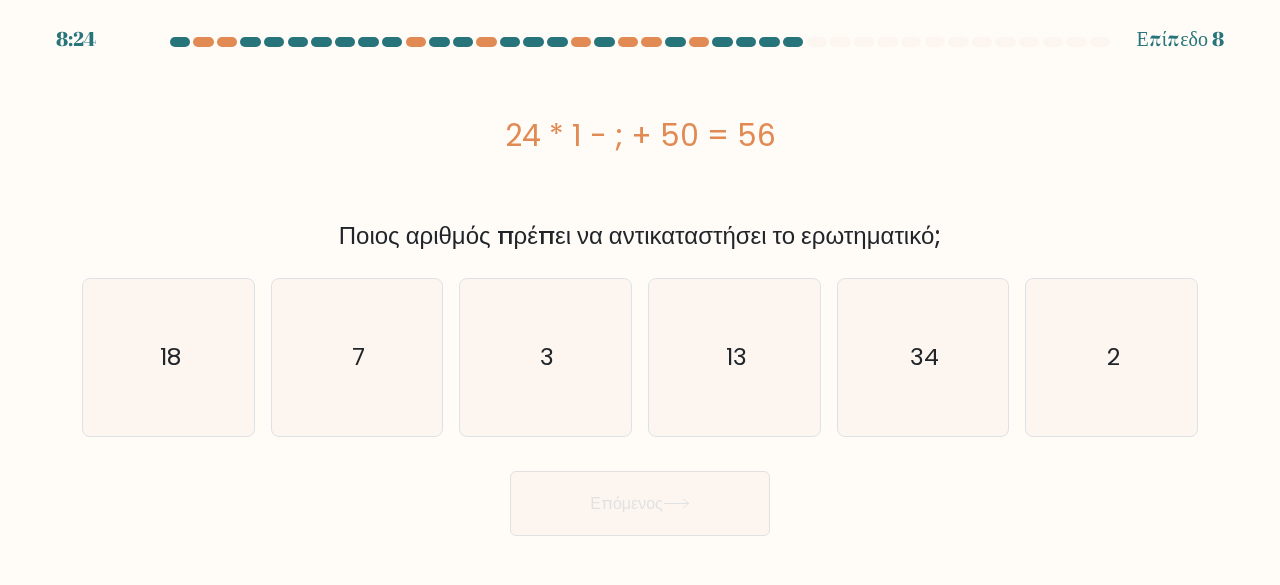 click on "ένα.
18" at bounding box center (168, 357) 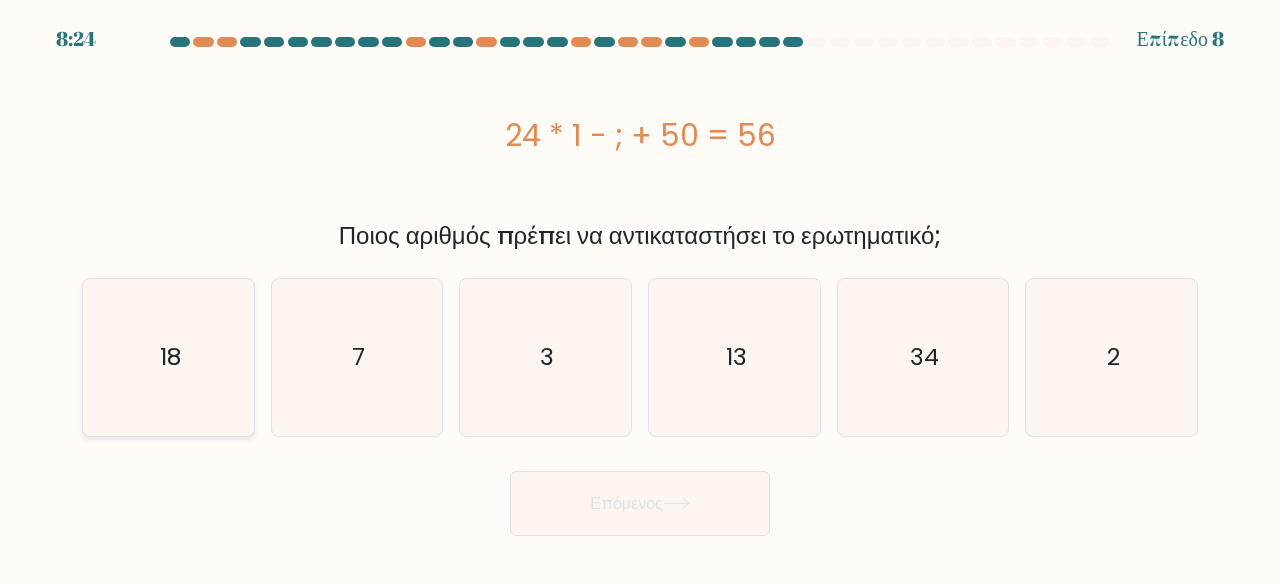 click on "18" 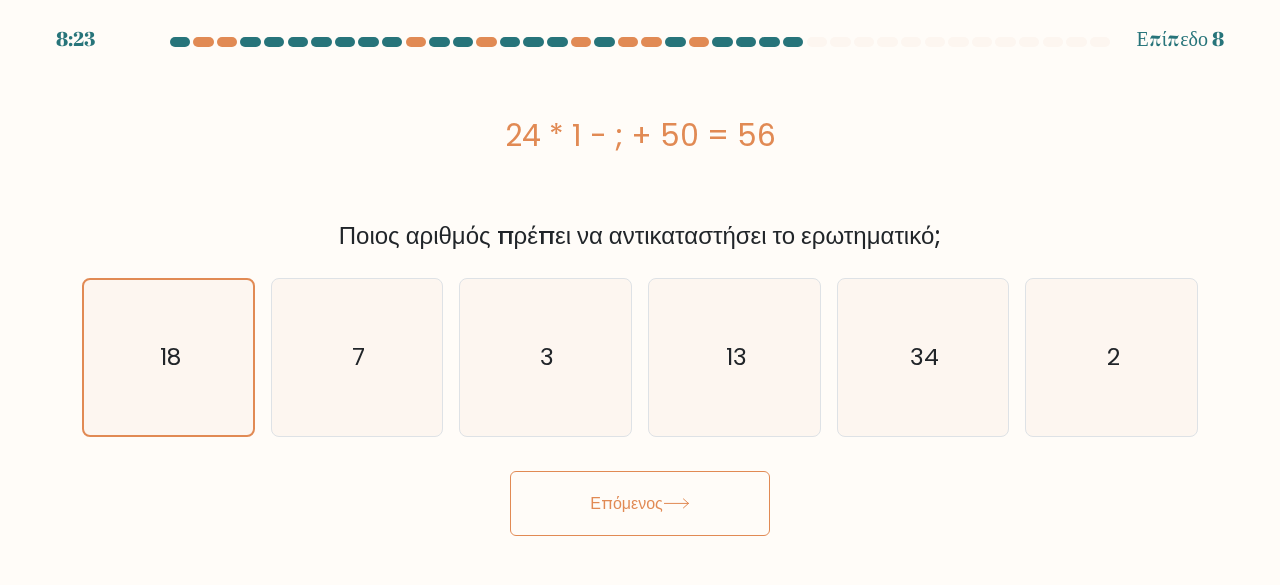 click on "Επόμενος" at bounding box center [640, 503] 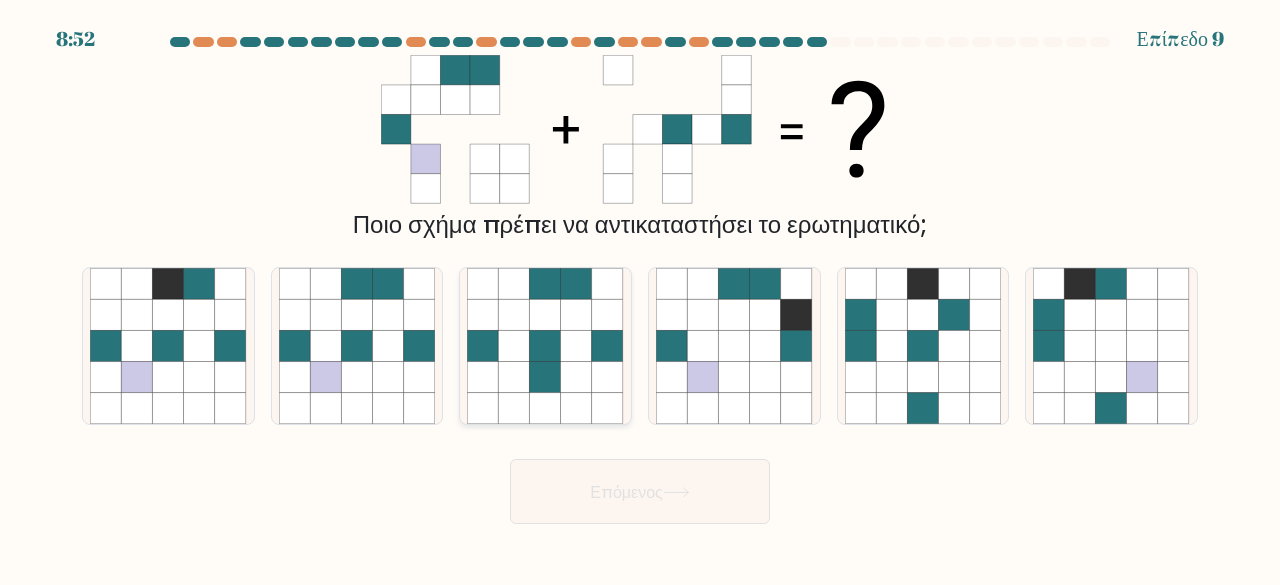 click 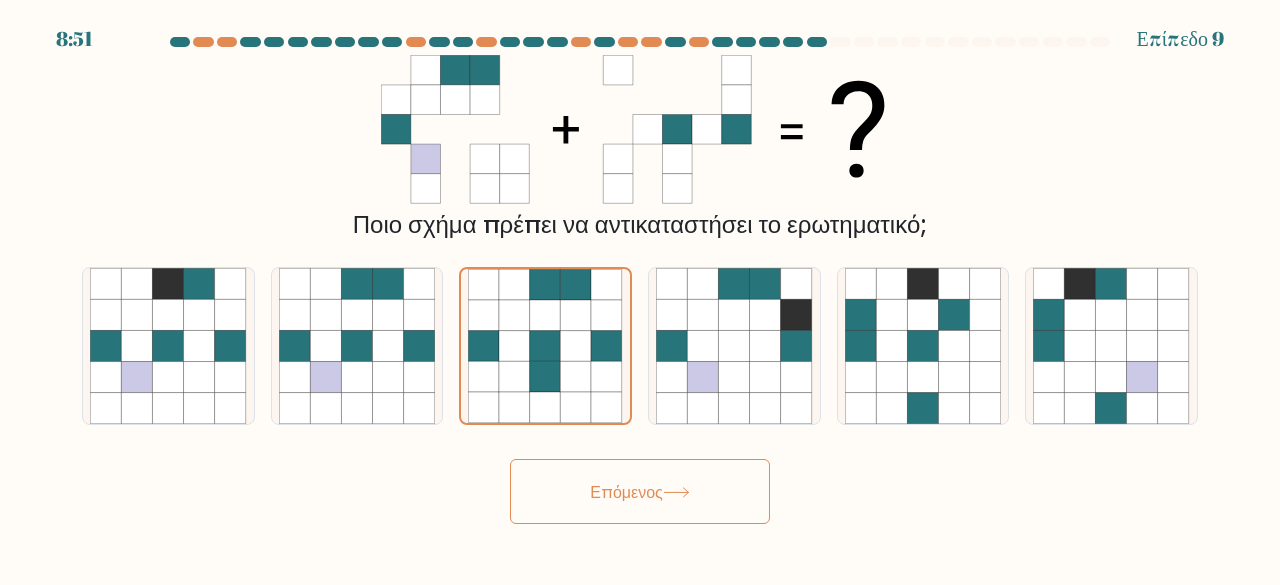 click on "Επόμενος" at bounding box center (640, 491) 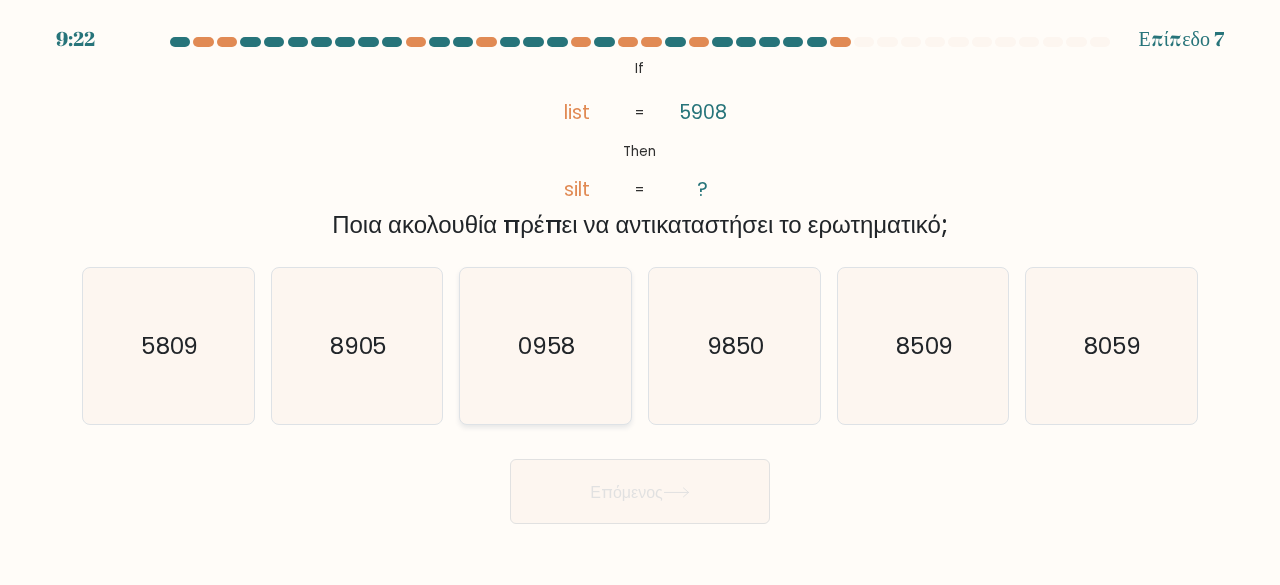 click on "0958" 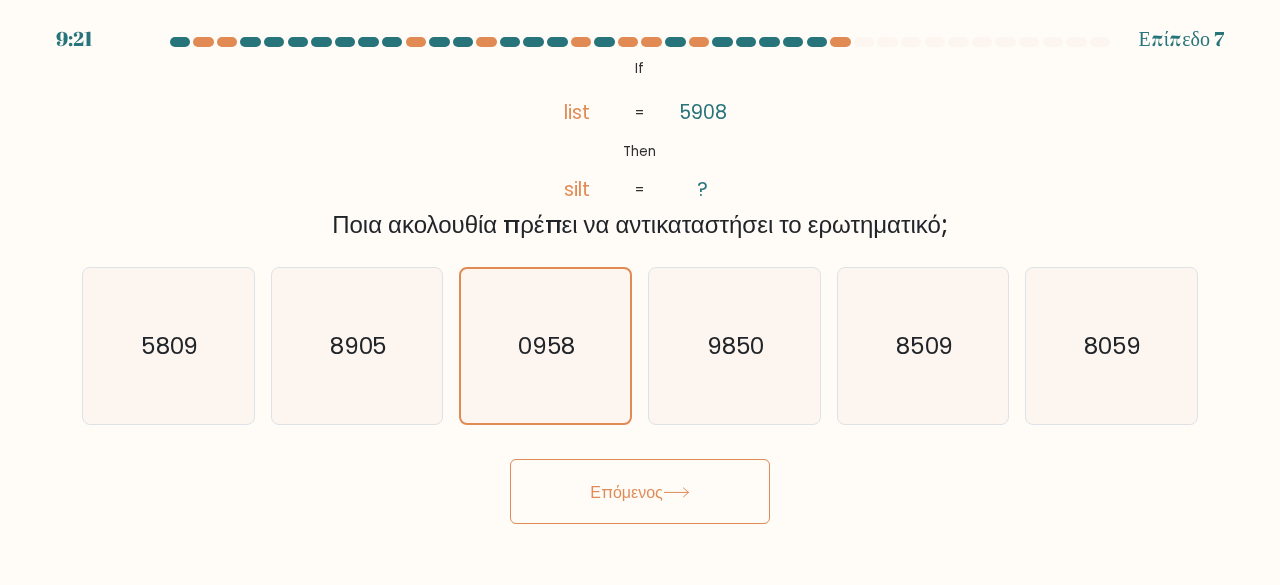 click on "Επόμενος" at bounding box center (640, 491) 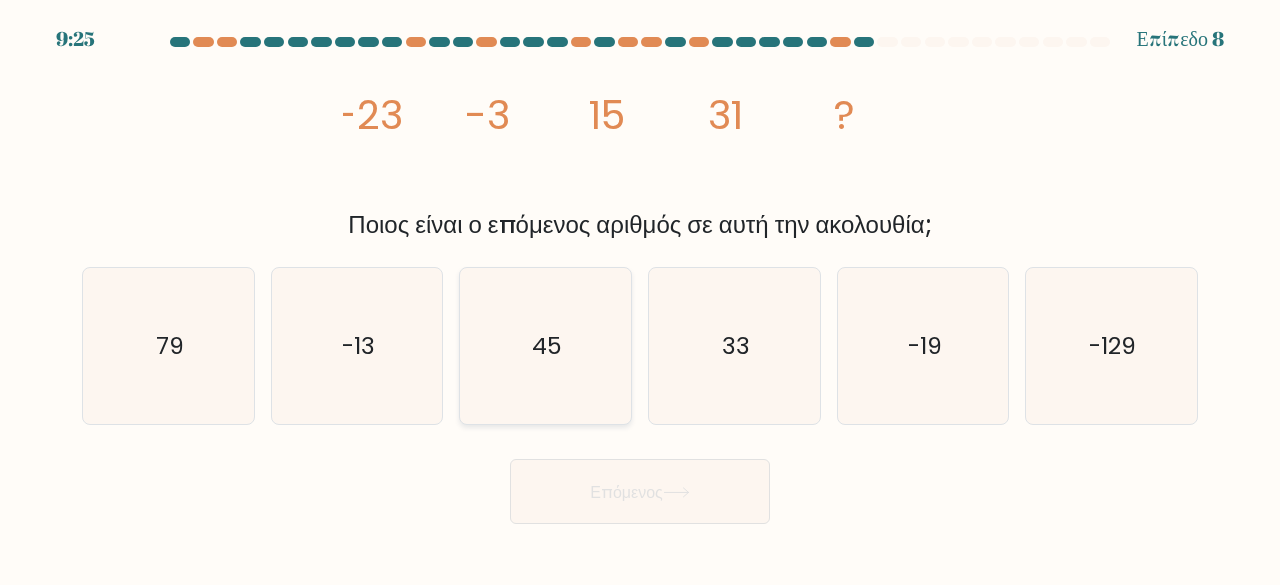 click on "45" at bounding box center [545, 346] 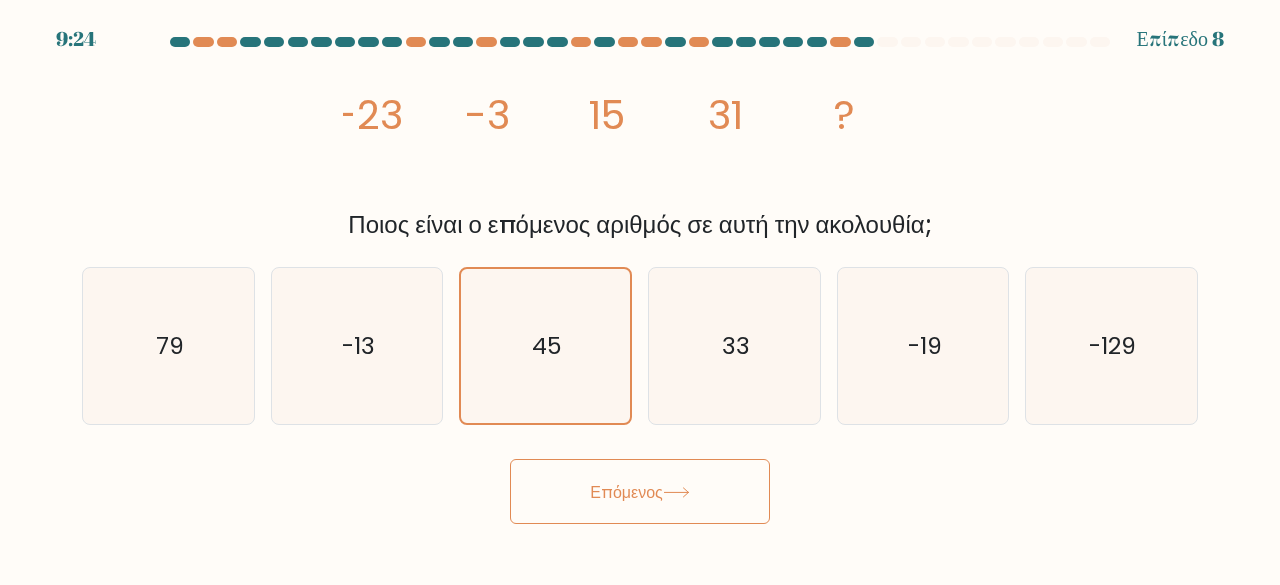 click on "Επόμενος" at bounding box center [640, 491] 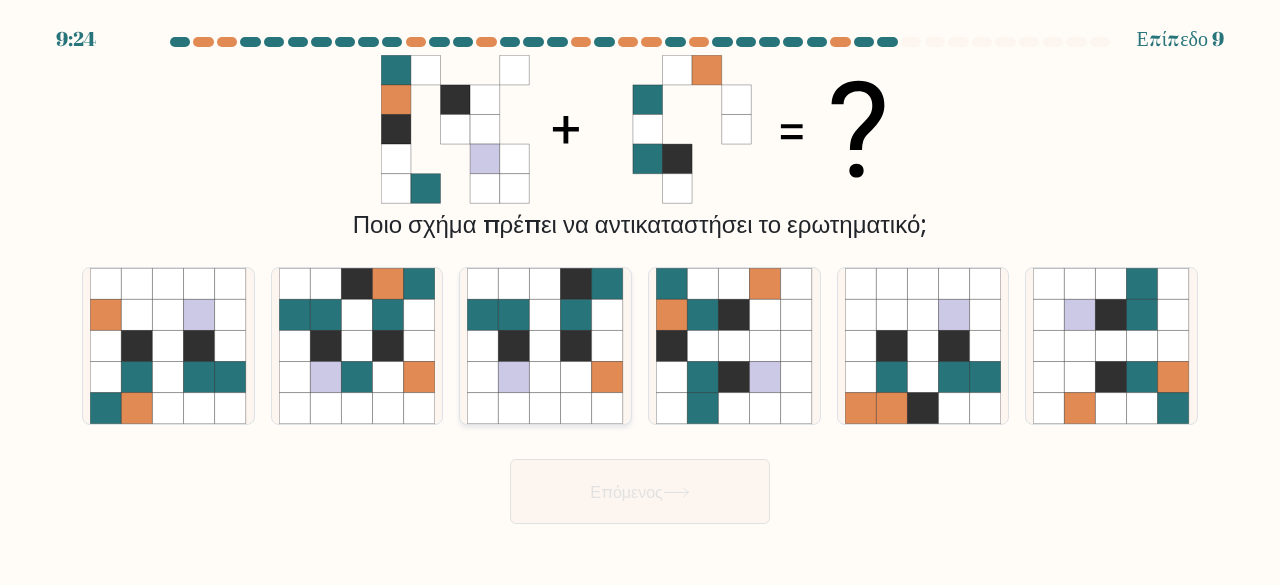 click 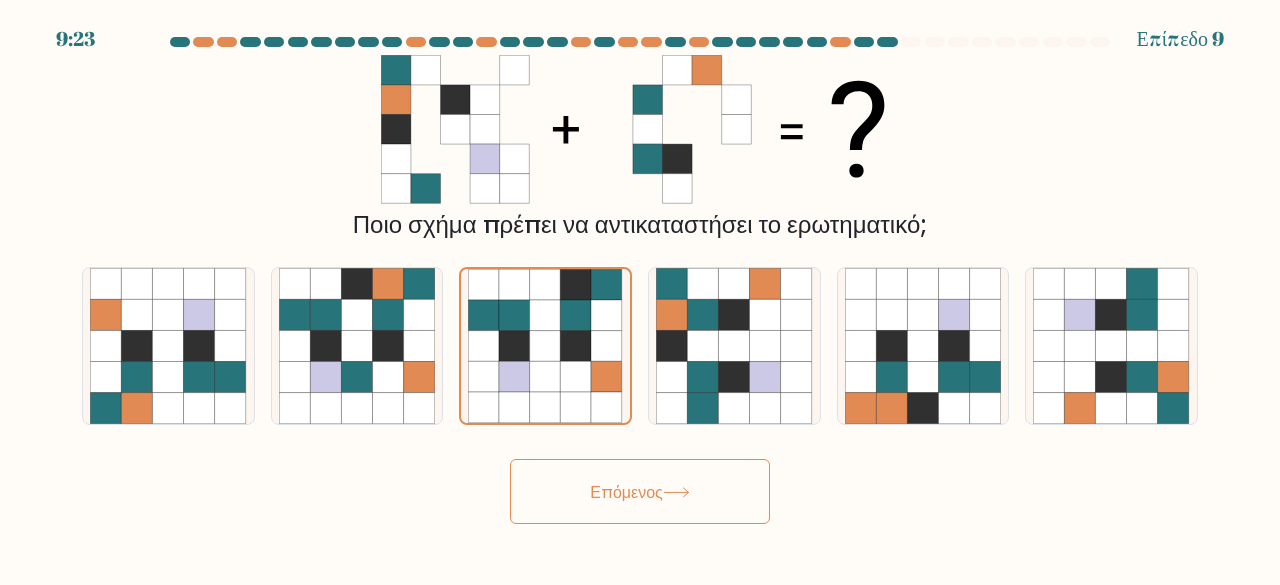 click on "Επόμενος" at bounding box center (640, 486) 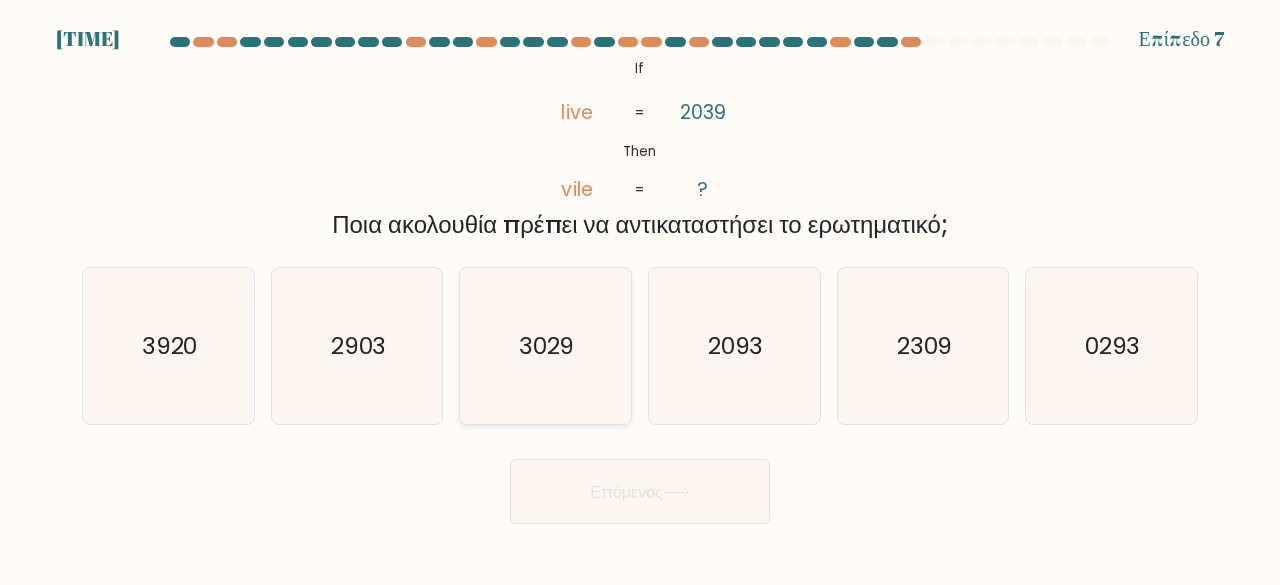 click on "3029" 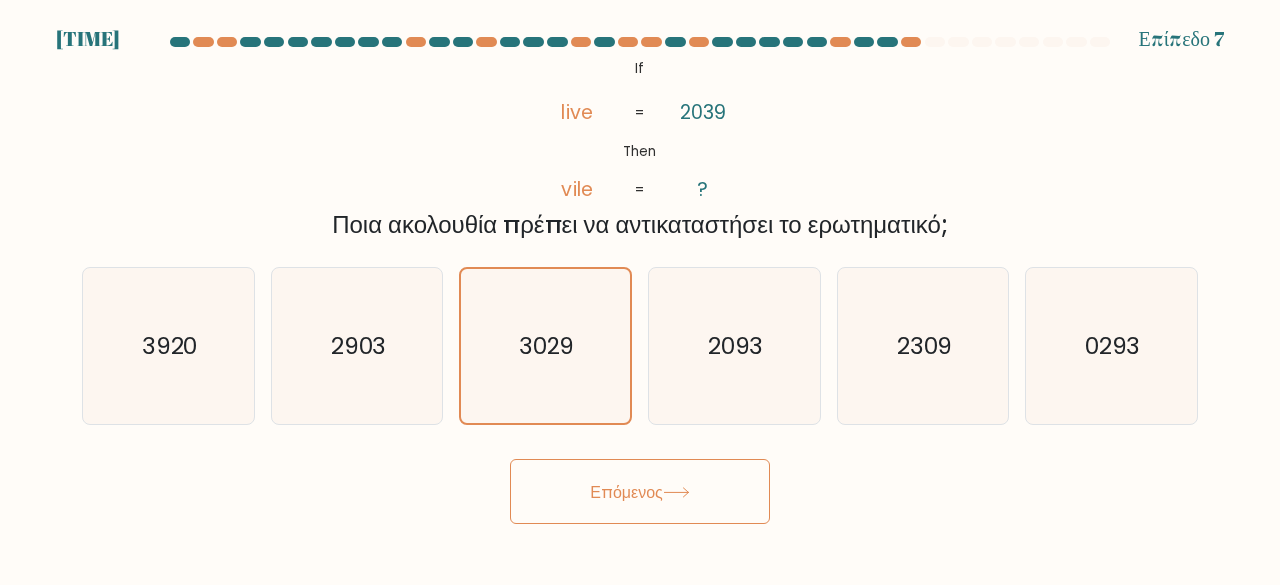 click on "Επόμενος" at bounding box center (640, 491) 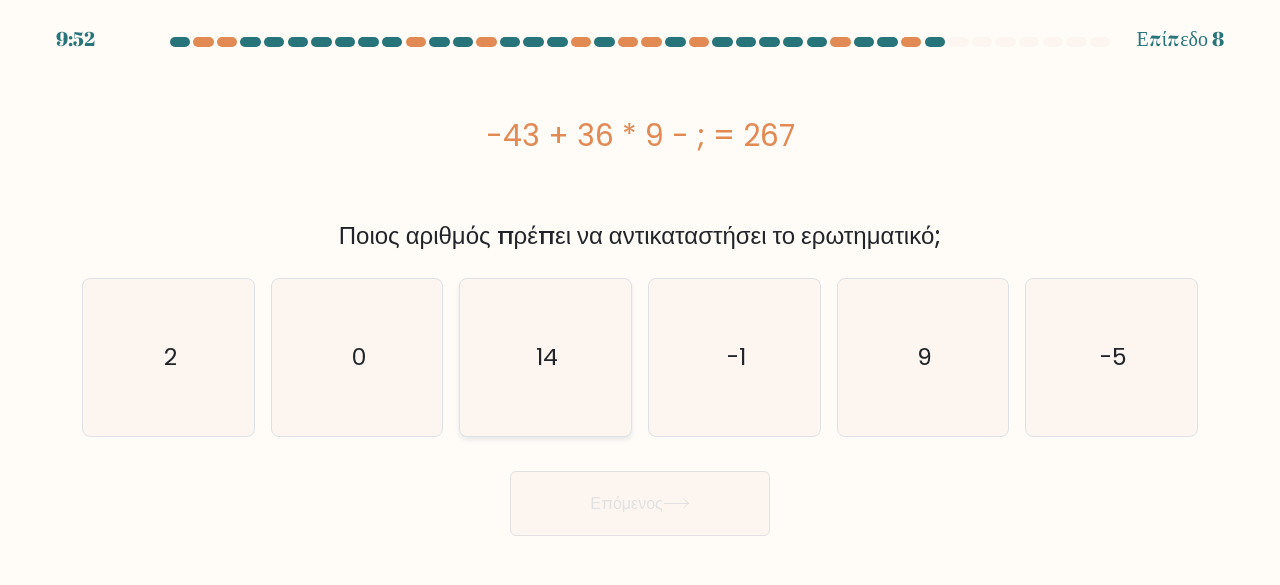 click on "14" 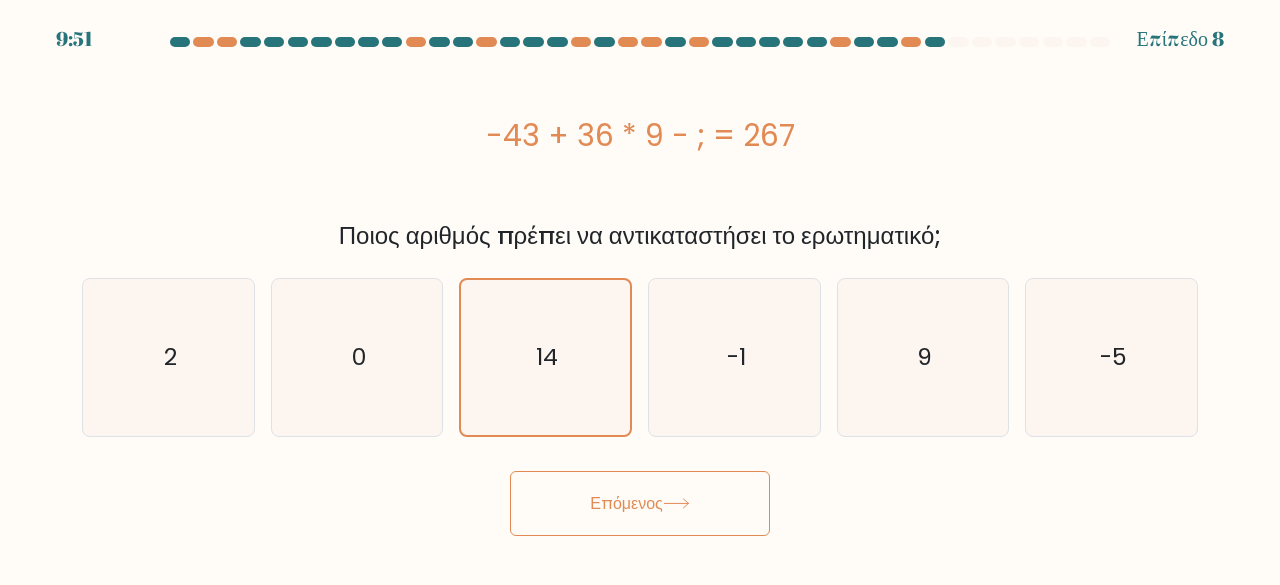 click on "Επόμενος" at bounding box center [626, 503] 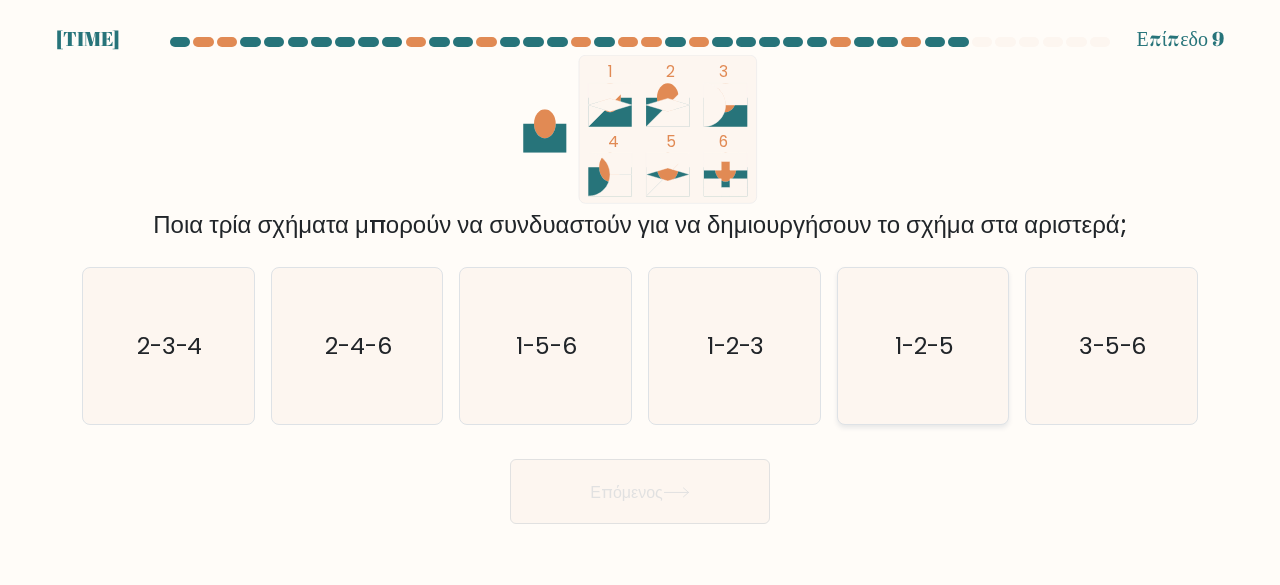 click on "1-2-5" 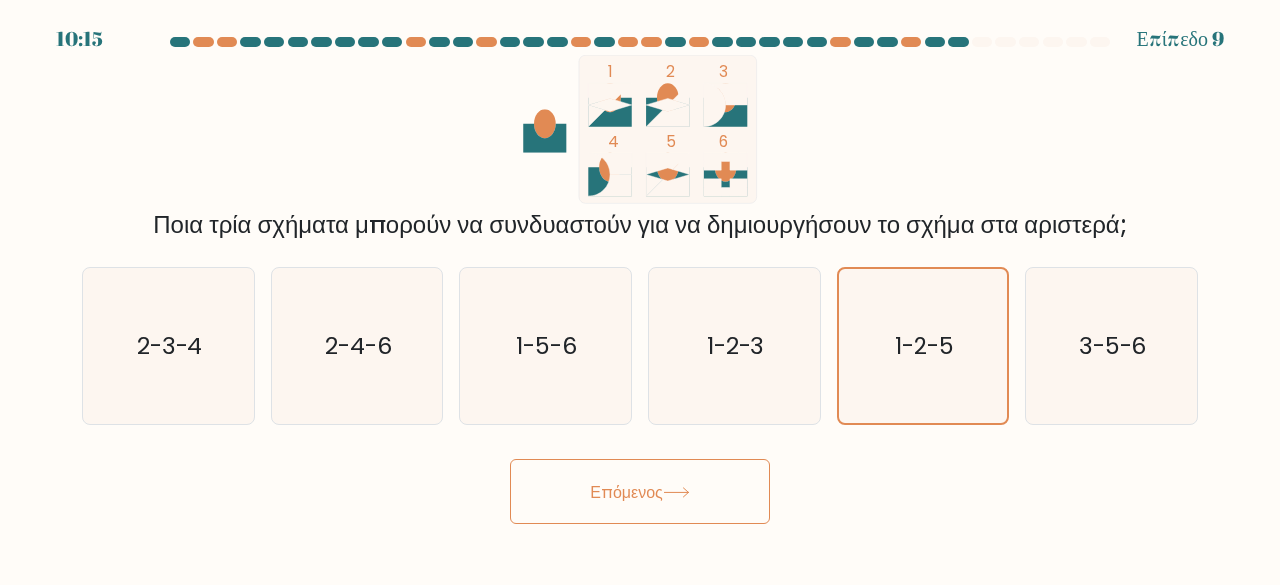 click on "Επόμενος" at bounding box center (640, 491) 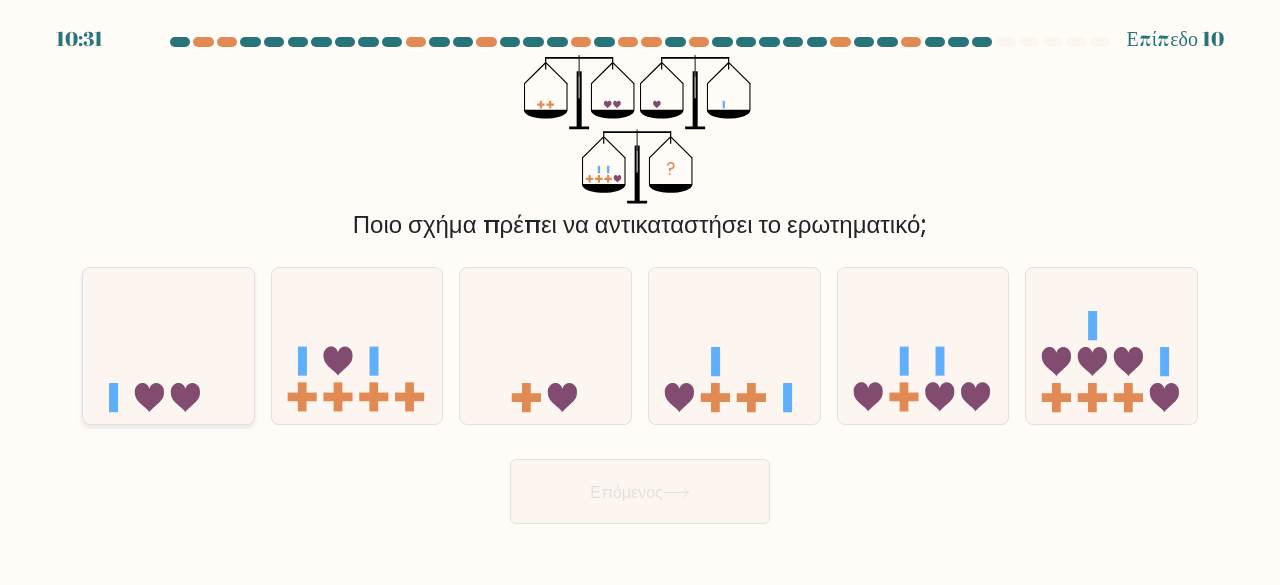 click 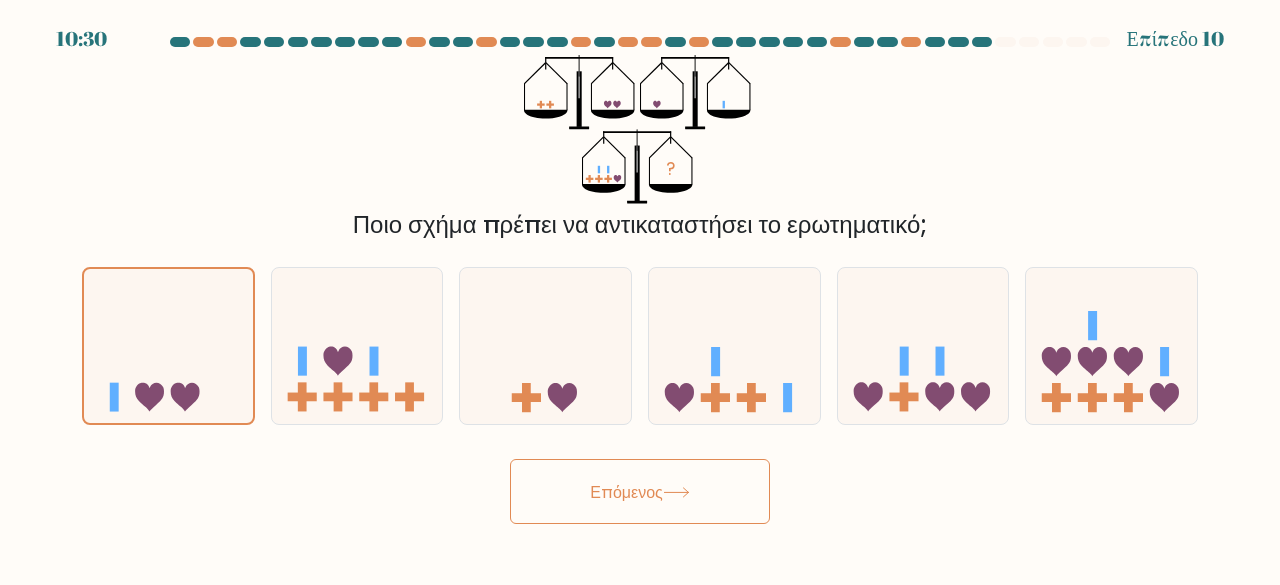 click on "Επόμενος" at bounding box center [640, 491] 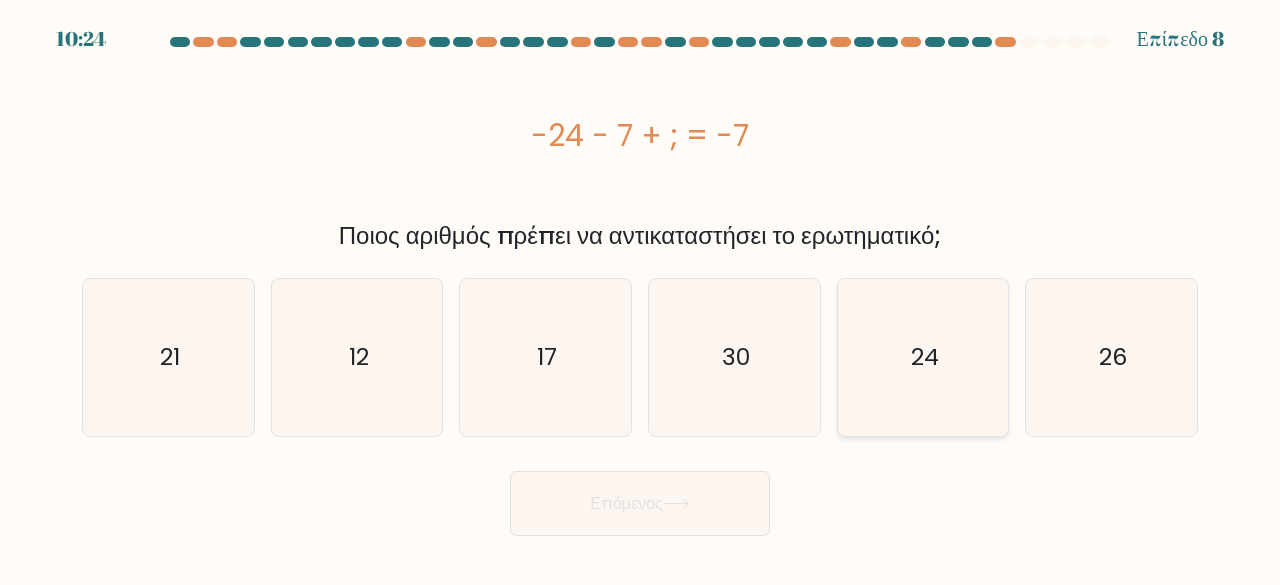 click on "24" 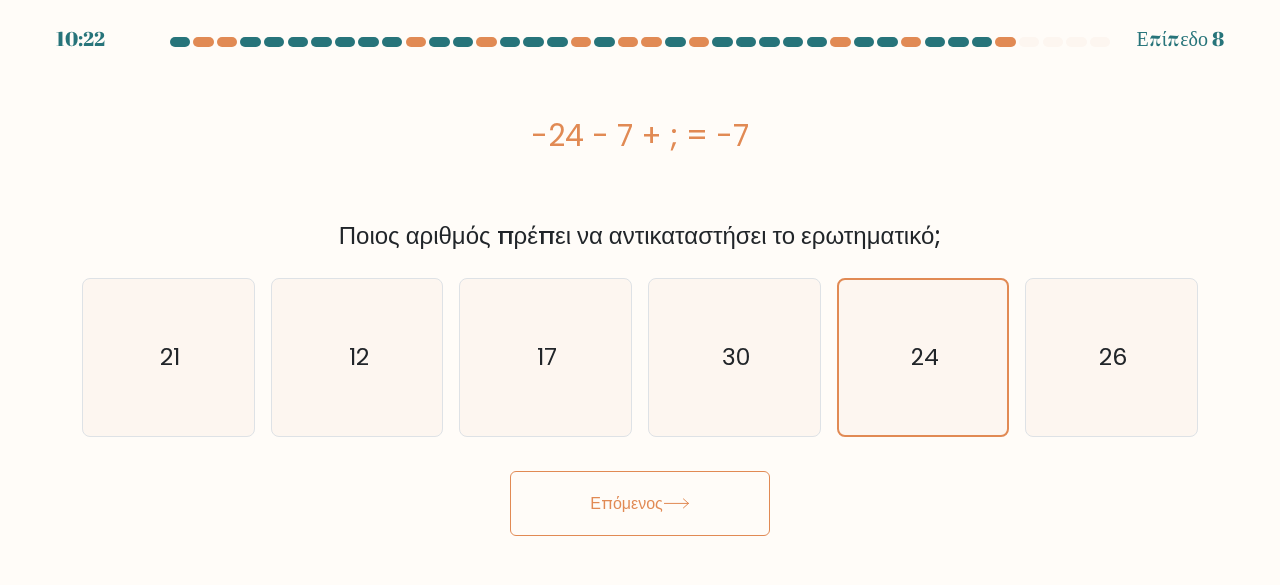 click on "Επόμενος" at bounding box center (640, 503) 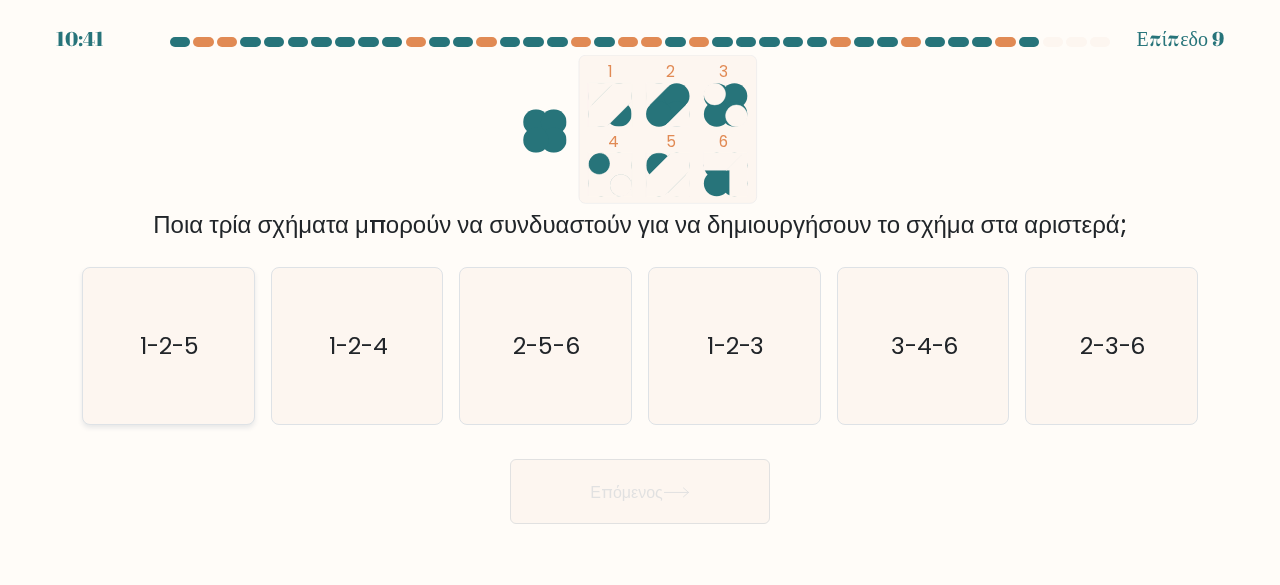 click on "1-2-5" 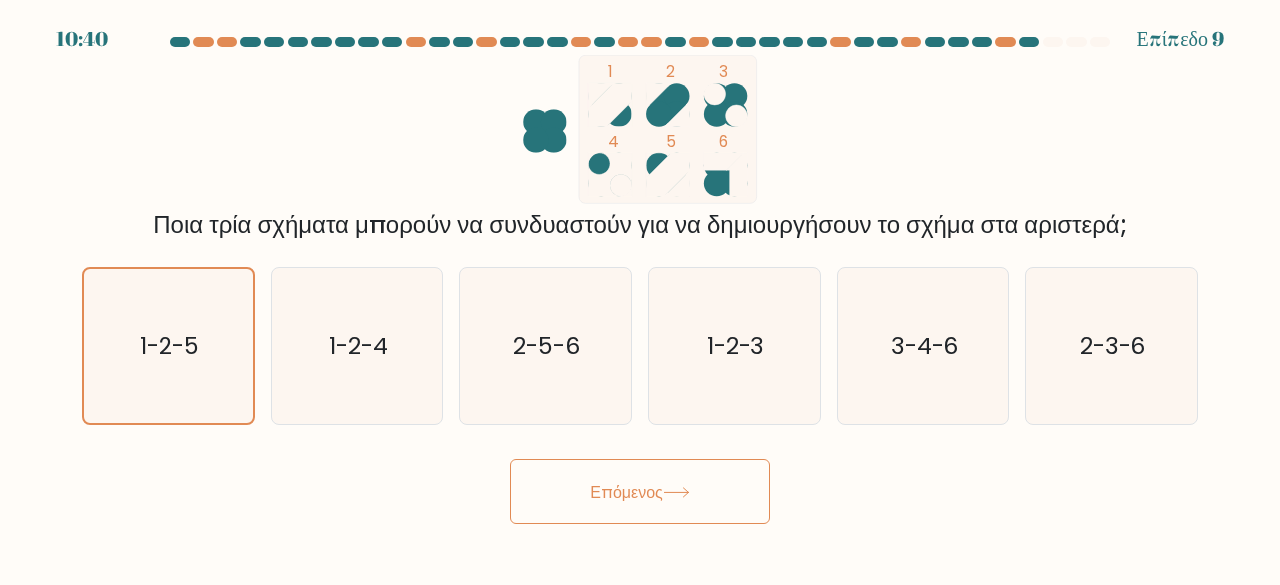 click on "Επόμενος" at bounding box center [640, 491] 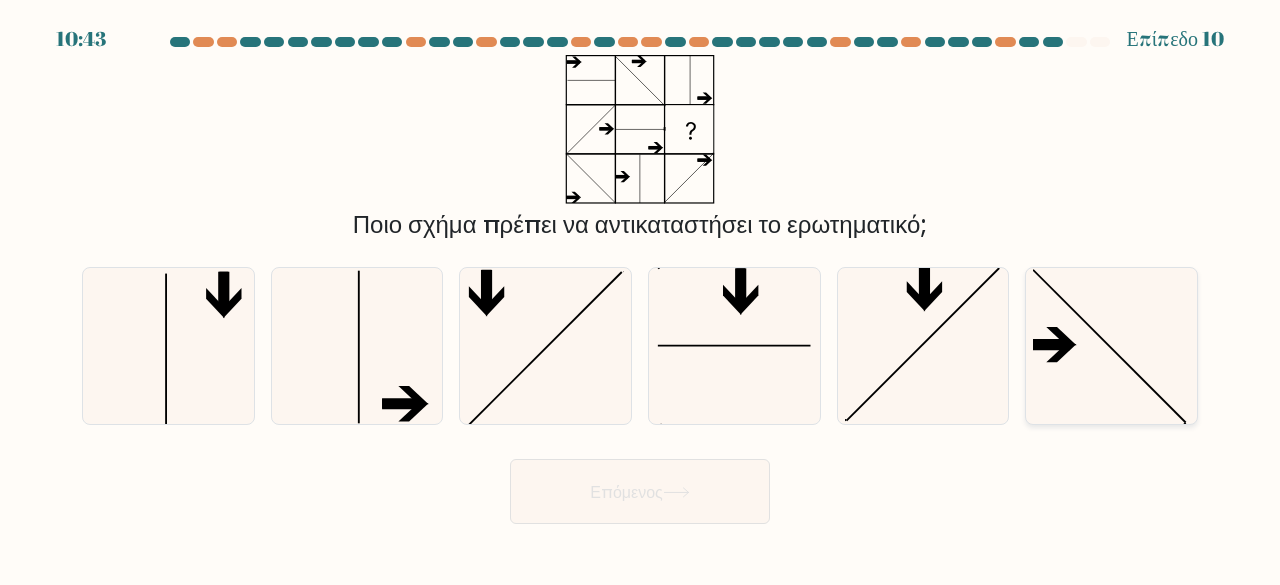 click 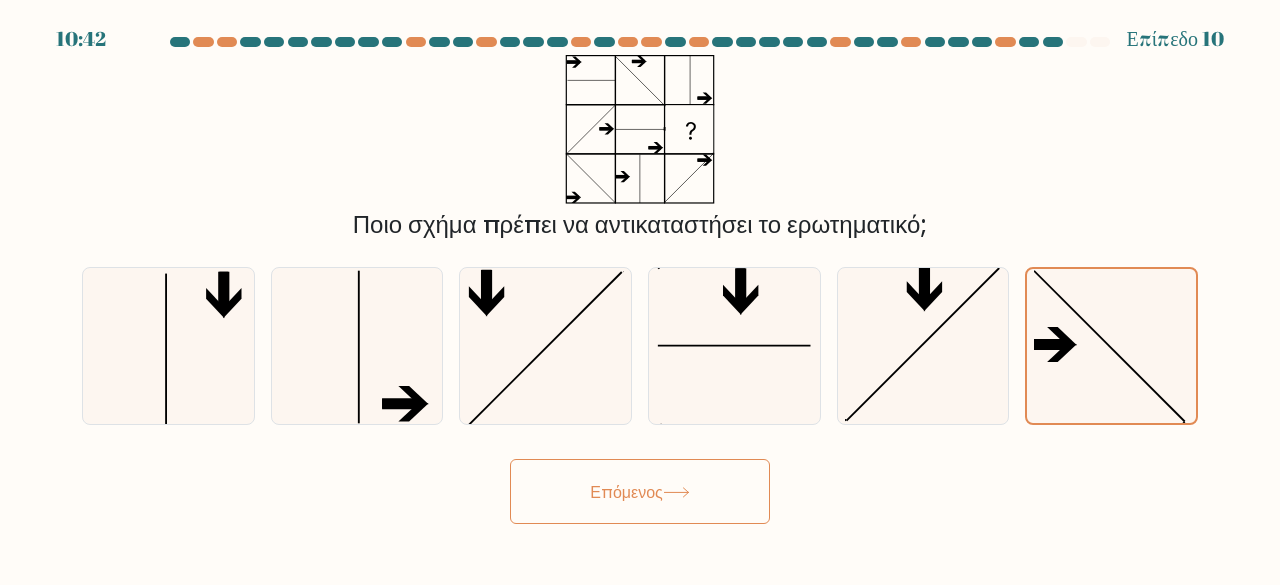 click on "Επόμενος" at bounding box center [640, 491] 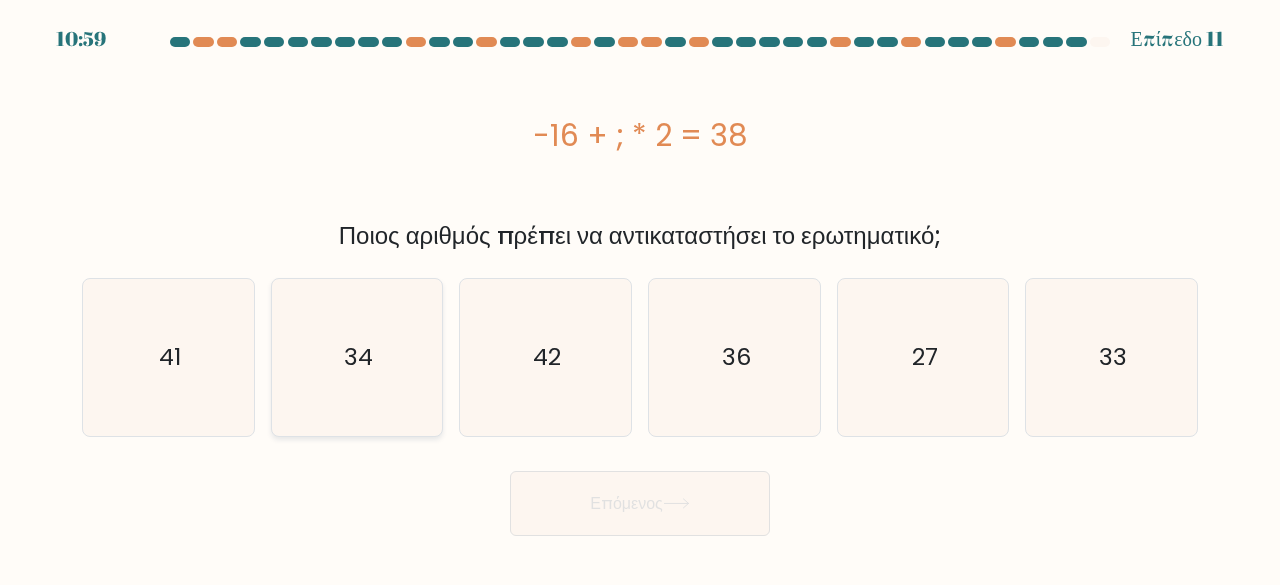 click on "34" 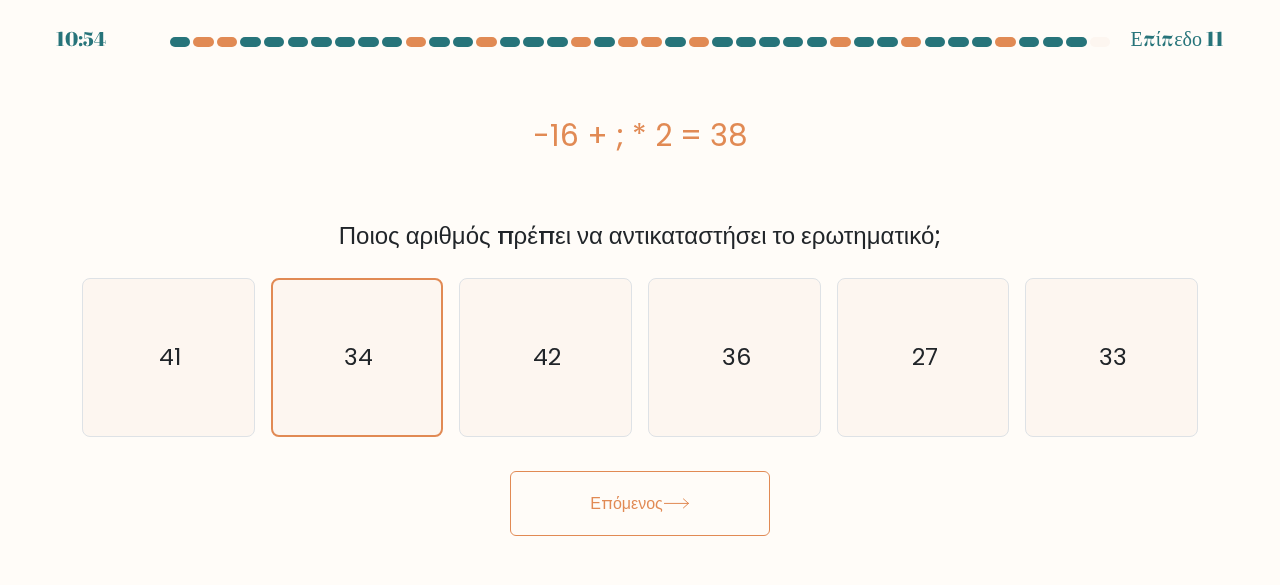 click on "Επόμενος" at bounding box center [640, 503] 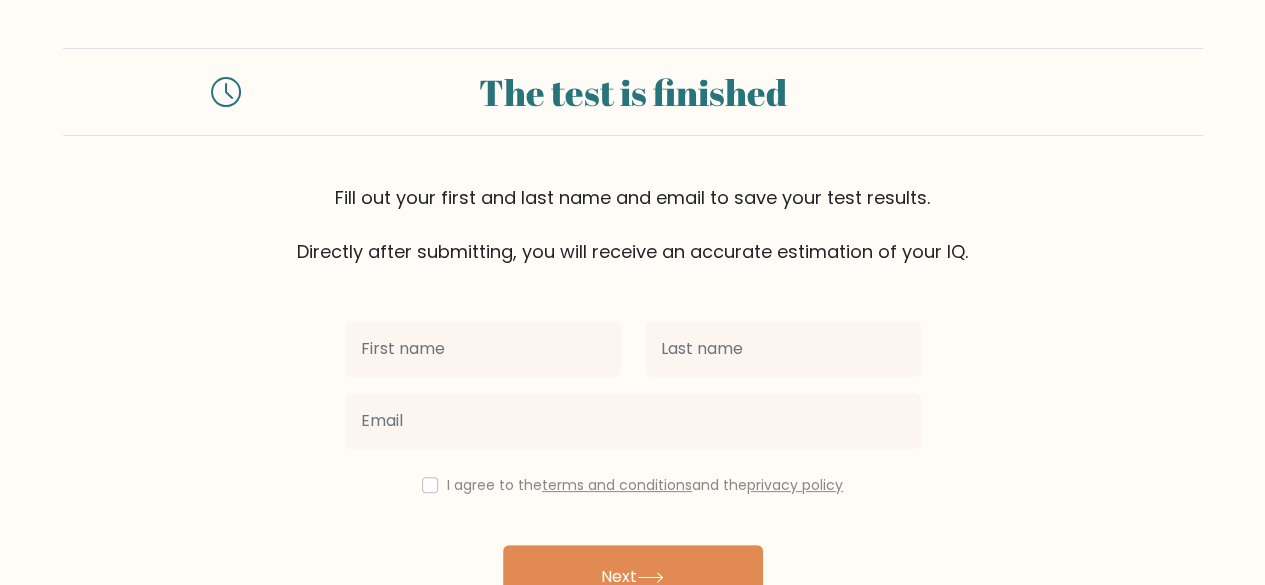 scroll, scrollTop: 115, scrollLeft: 0, axis: vertical 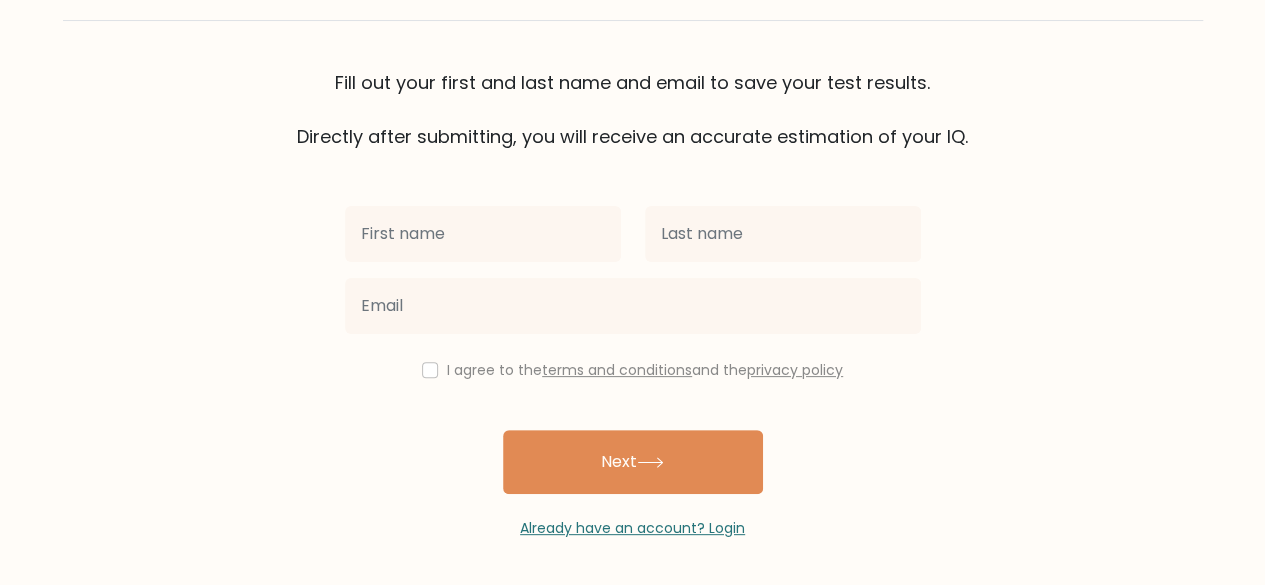 click at bounding box center [483, 234] 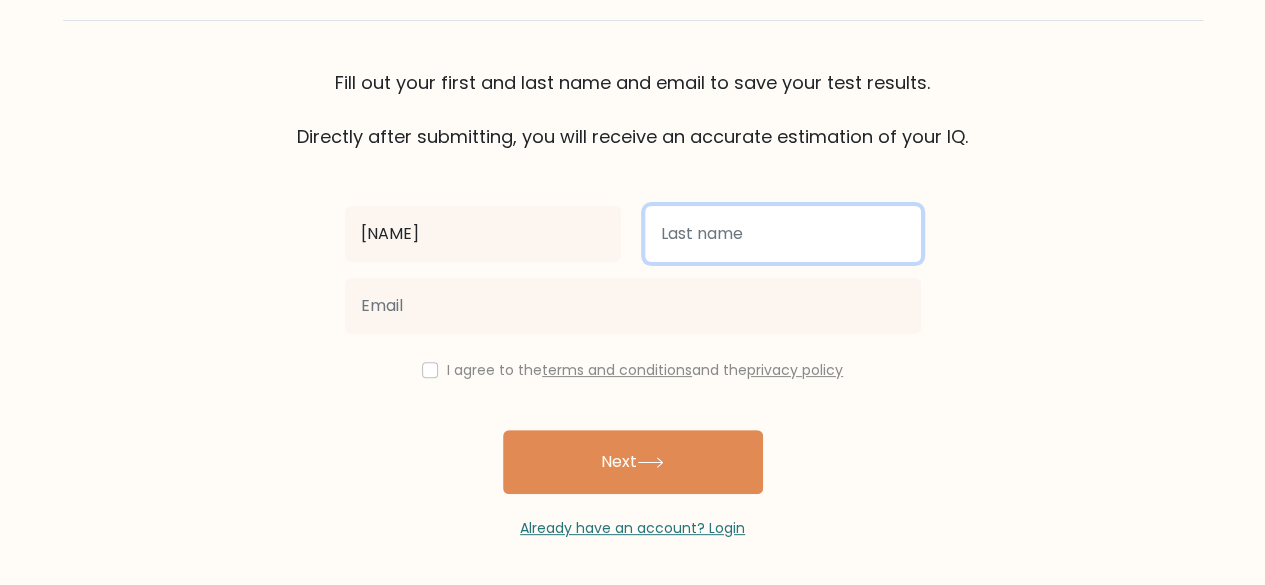 click at bounding box center [783, 234] 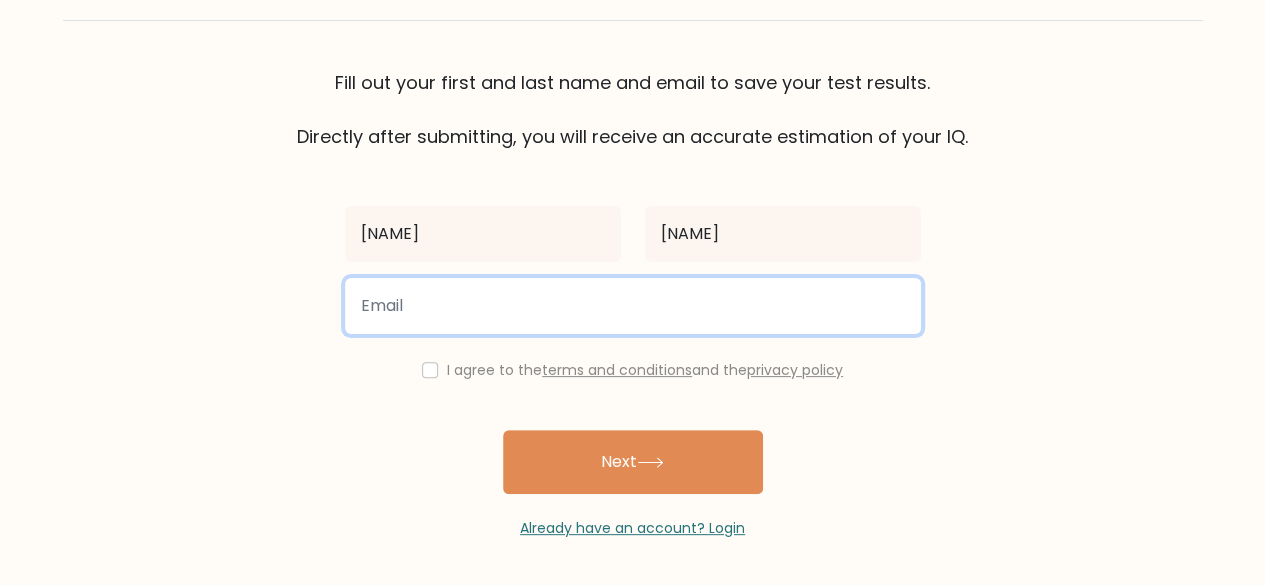 click at bounding box center [633, 306] 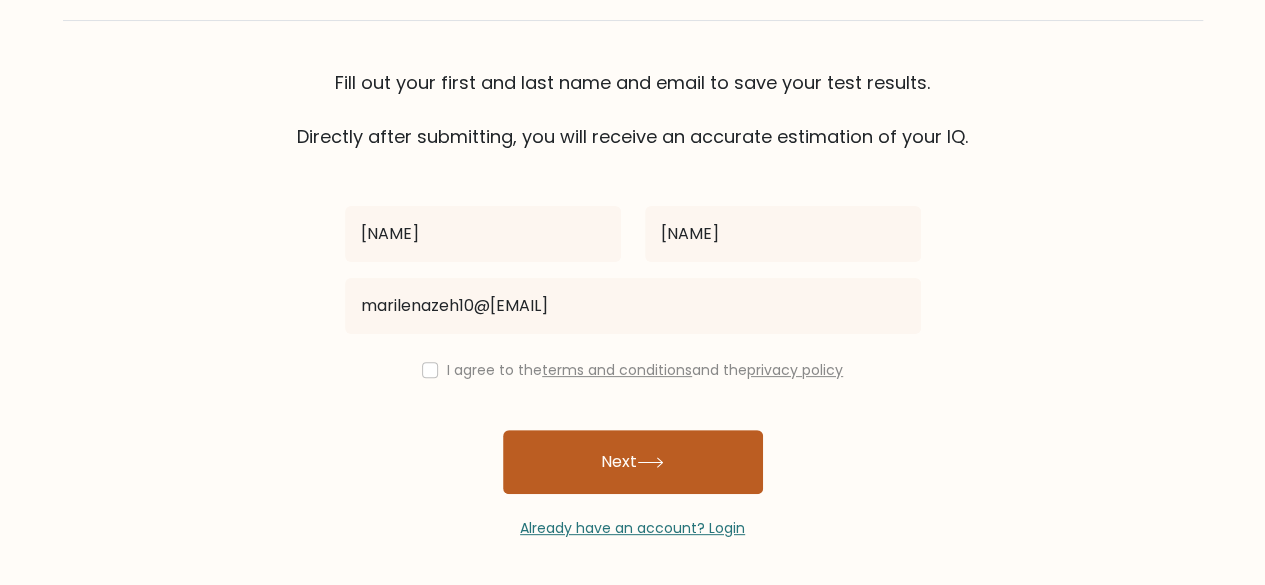 click on "Next" at bounding box center (633, 462) 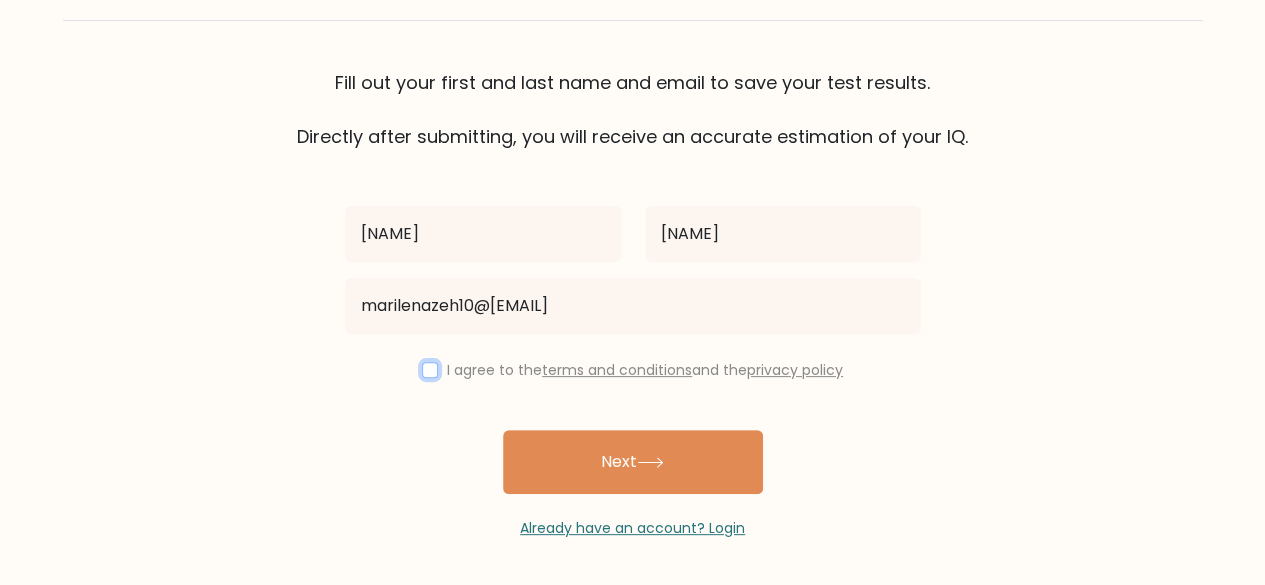 click at bounding box center (430, 370) 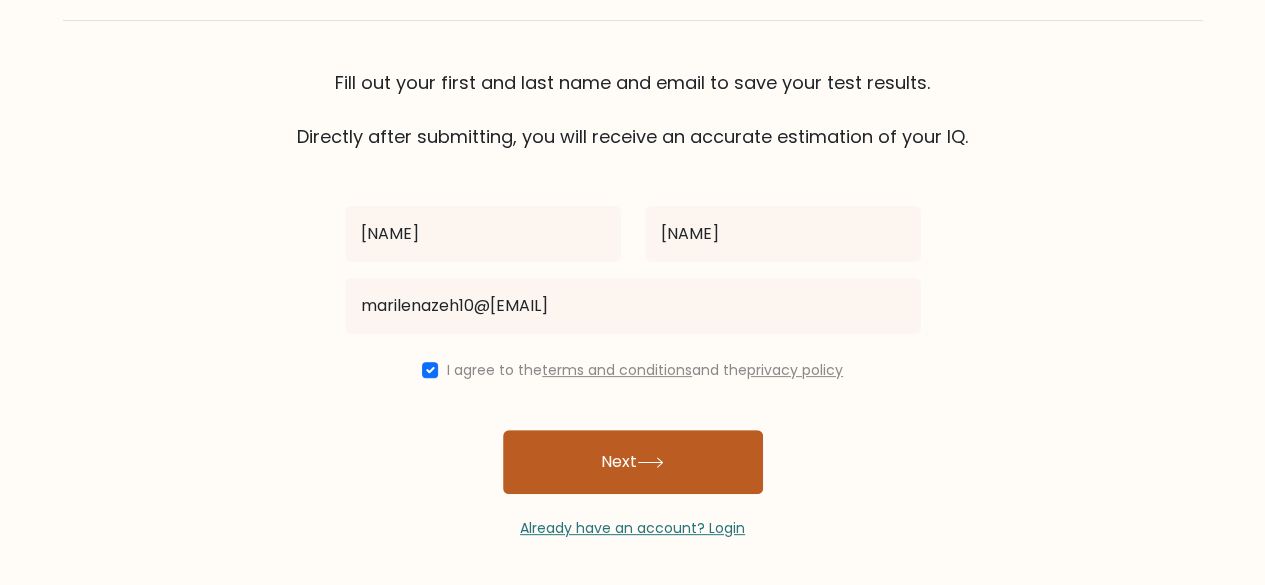 click on "Next" at bounding box center (633, 462) 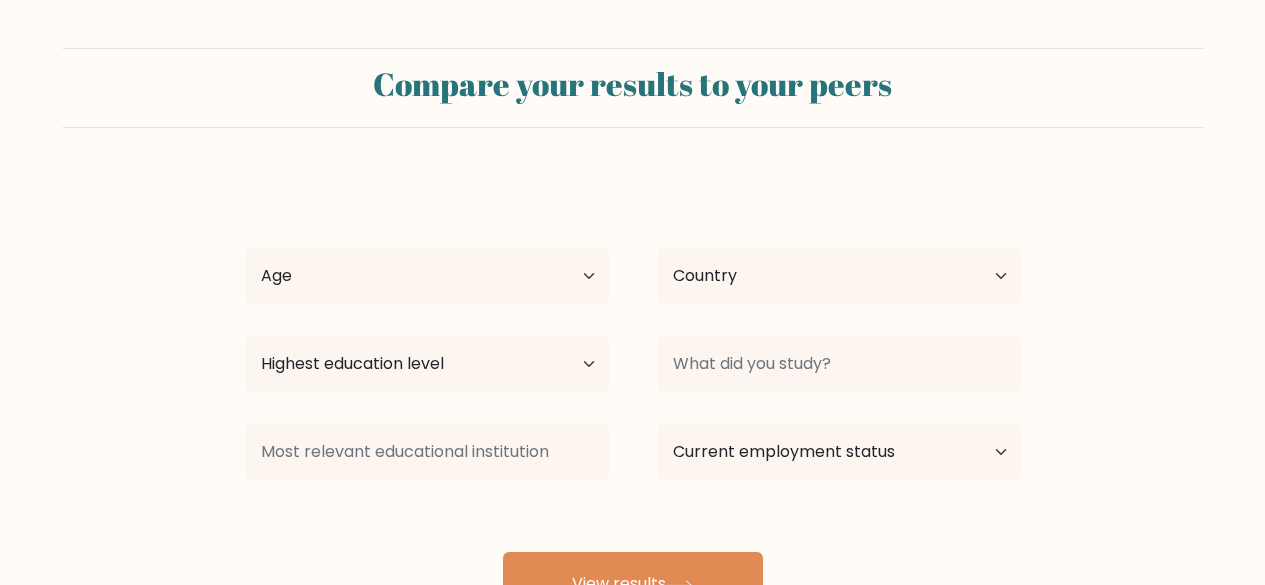 select on "[COUNTRY_CODE]" 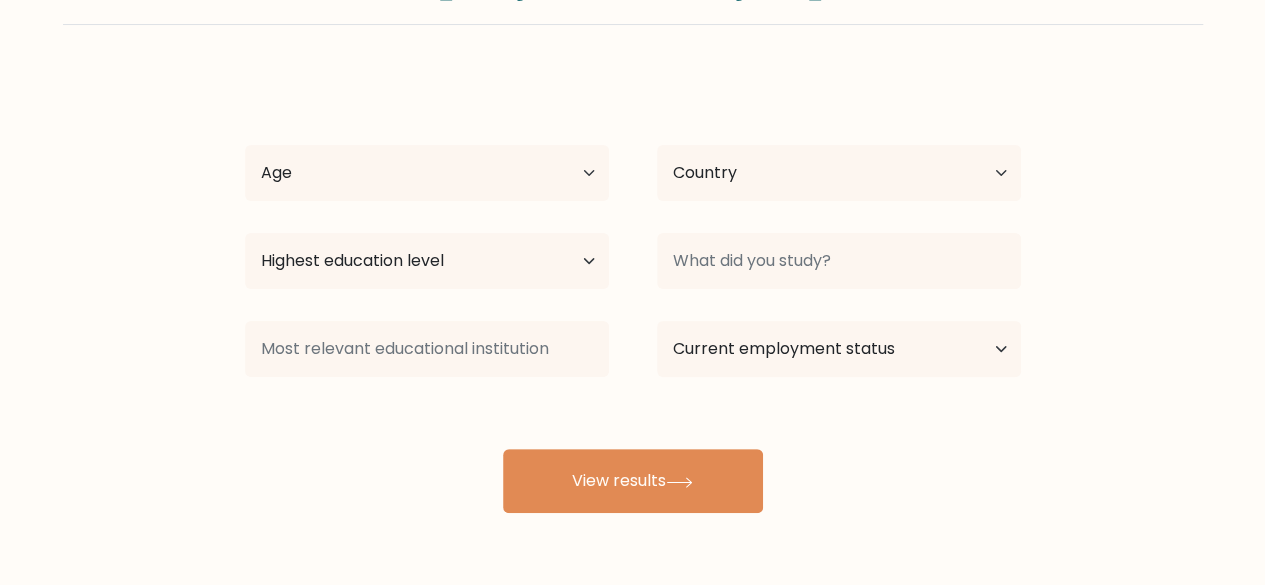 scroll, scrollTop: 102, scrollLeft: 0, axis: vertical 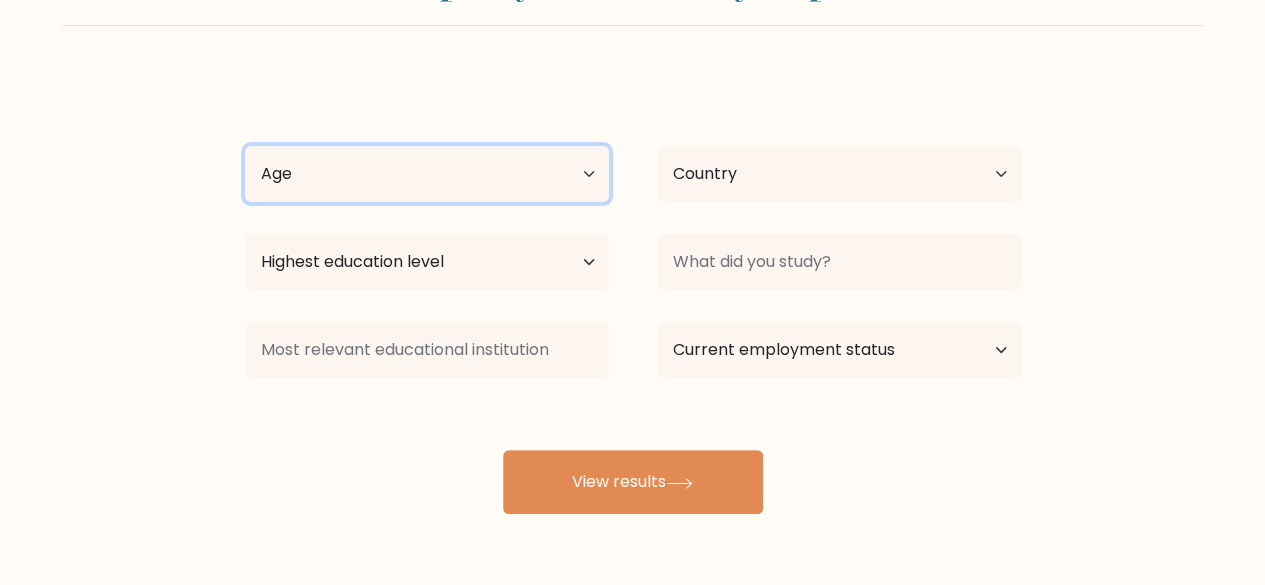 click on "Age
Under 18 years old
18-24 years old
25-34 years old
35-44 years old
45-54 years old
55-64 years old
65 years old and above" at bounding box center [427, 174] 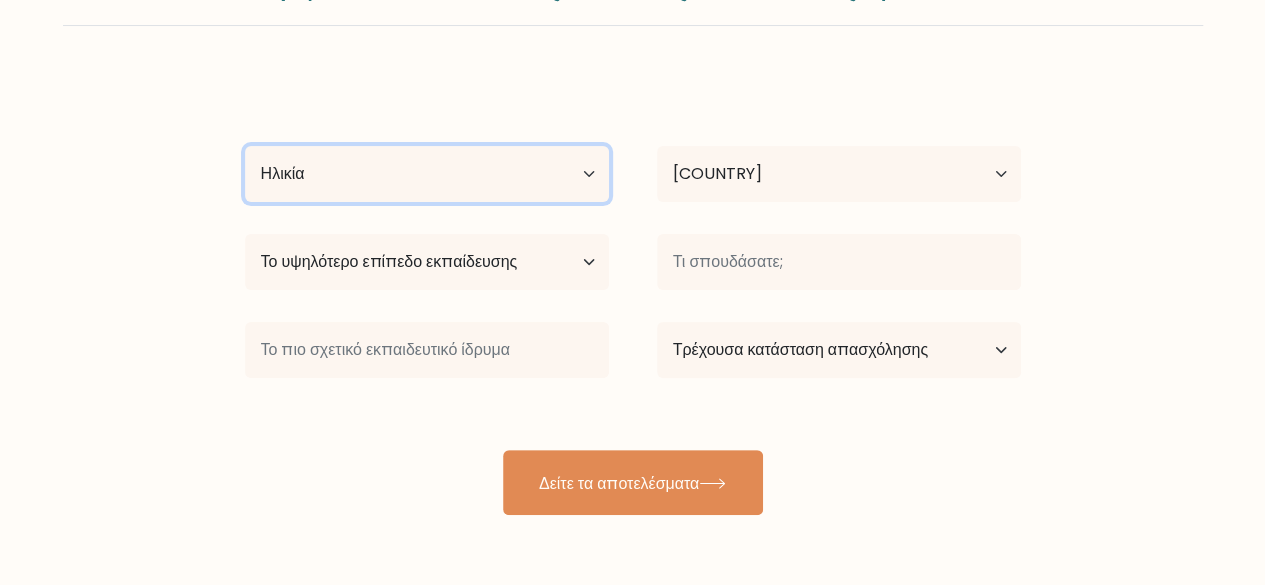 select on "18_24" 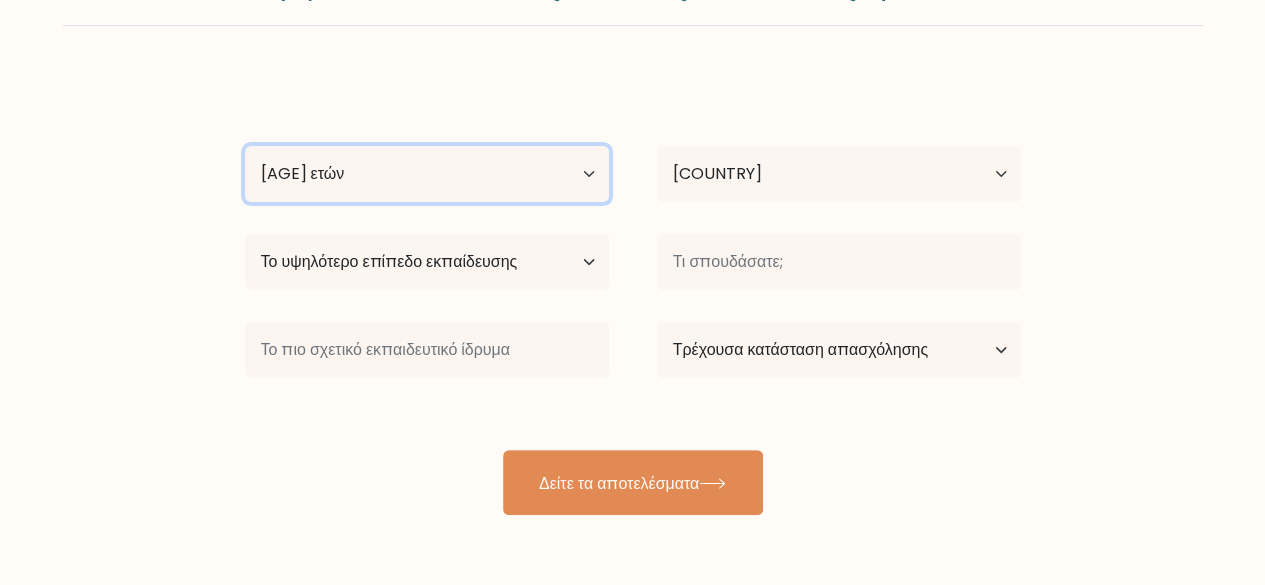 click on "Ηλικία
Κάτω των 18 ετών
18-24 ετών
25-34 ετών
35-44 ετών
45-54 ετών
55-64 ετών
65 ετών και άνω" at bounding box center [427, 174] 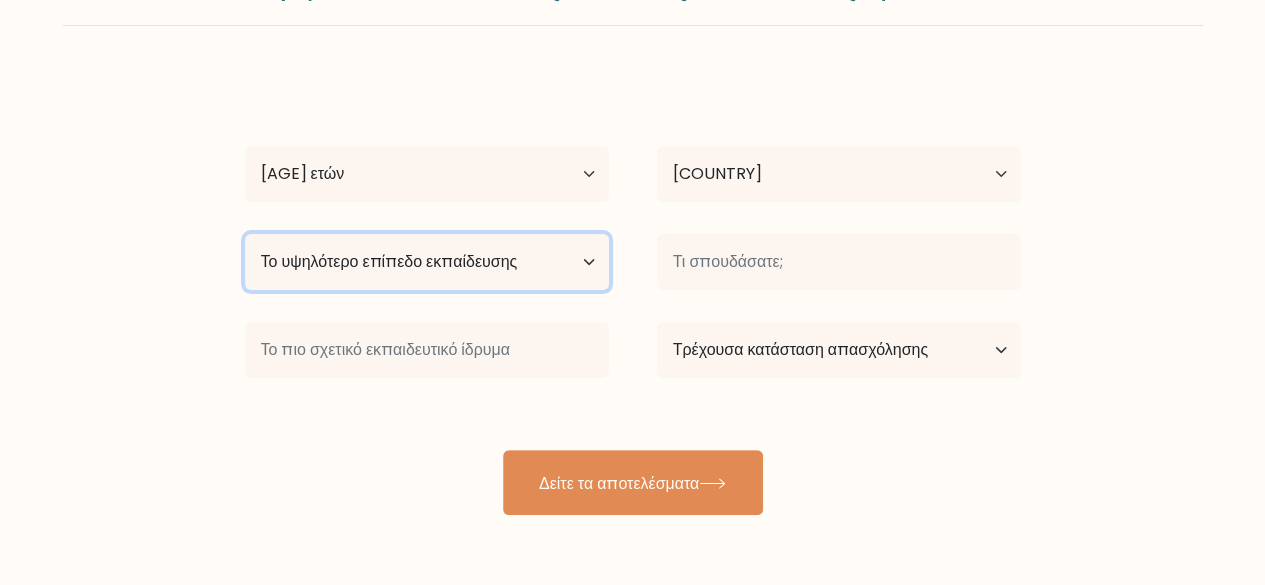 click on "Το υψηλότερο επίπεδο εκπαίδευσης
Χωρίς σχολική φοίτηση
Πρωταρχικός
Κατώτερη Δευτεροβάθμια Εκπαίδευση
Ανώτερο Γυμνάσιο
Ειδικό για το επάγγελμα
[UNIVERSITY]
Μεταπτυχιακό δίπλωμα
Διδακτορικό δίπλωμα" at bounding box center [427, 262] 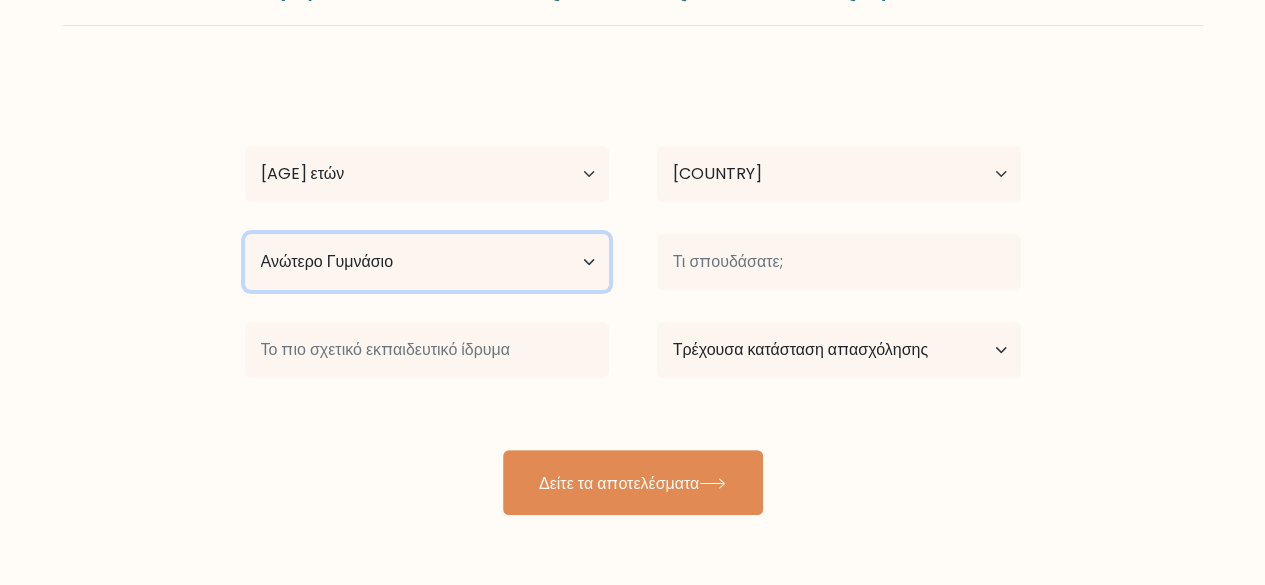 click on "Το υψηλότερο επίπεδο εκπαίδευσης
Χωρίς σχολική φοίτηση
Πρωταρχικός
Κατώτερη Δευτεροβάθμια Εκπαίδευση
Ανώτερο Γυμνάσιο
Ειδικό για το επάγγελμα
[UNIVERSITY]
Μεταπτυχιακό δίπλωμα
Διδακτορικό δίπλωμα" at bounding box center [427, 262] 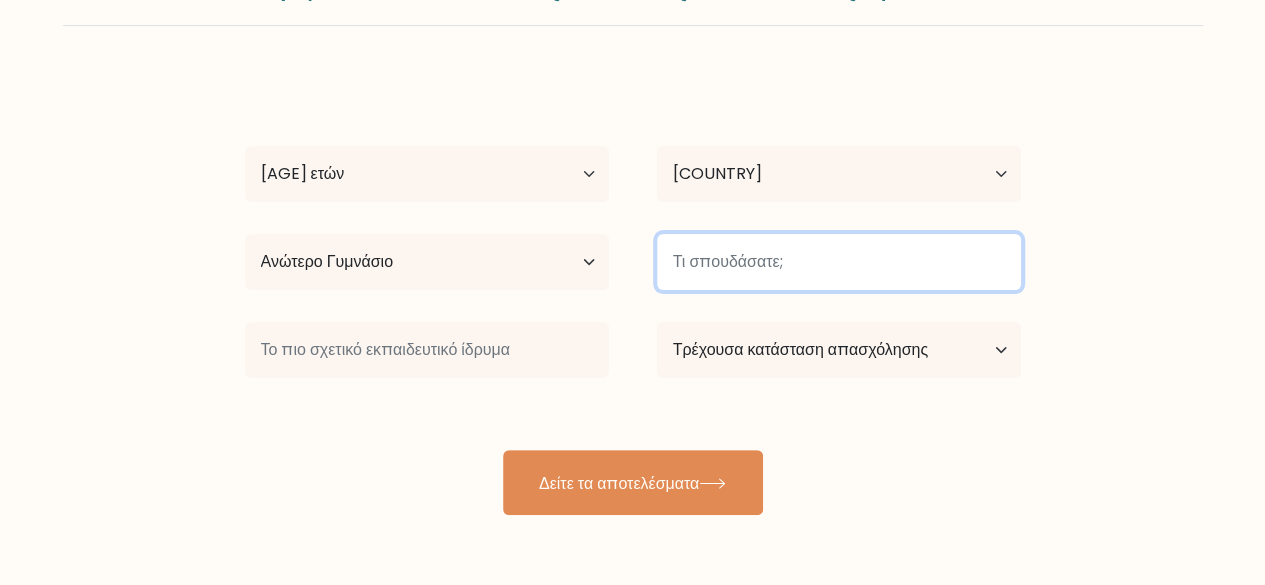 click at bounding box center [839, 262] 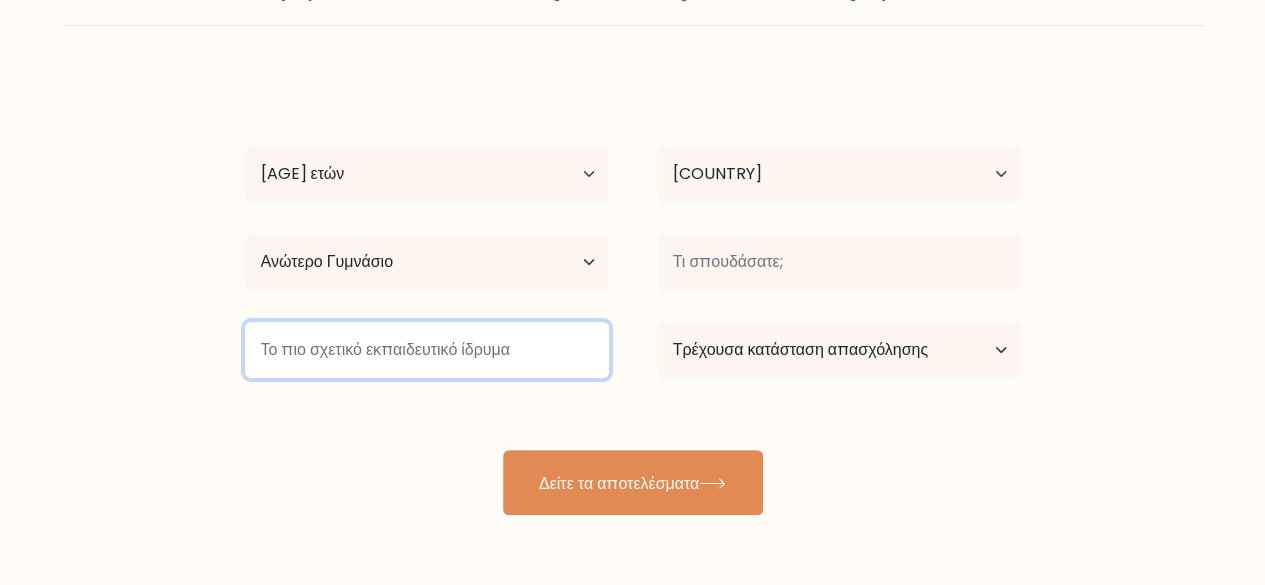 click at bounding box center (427, 350) 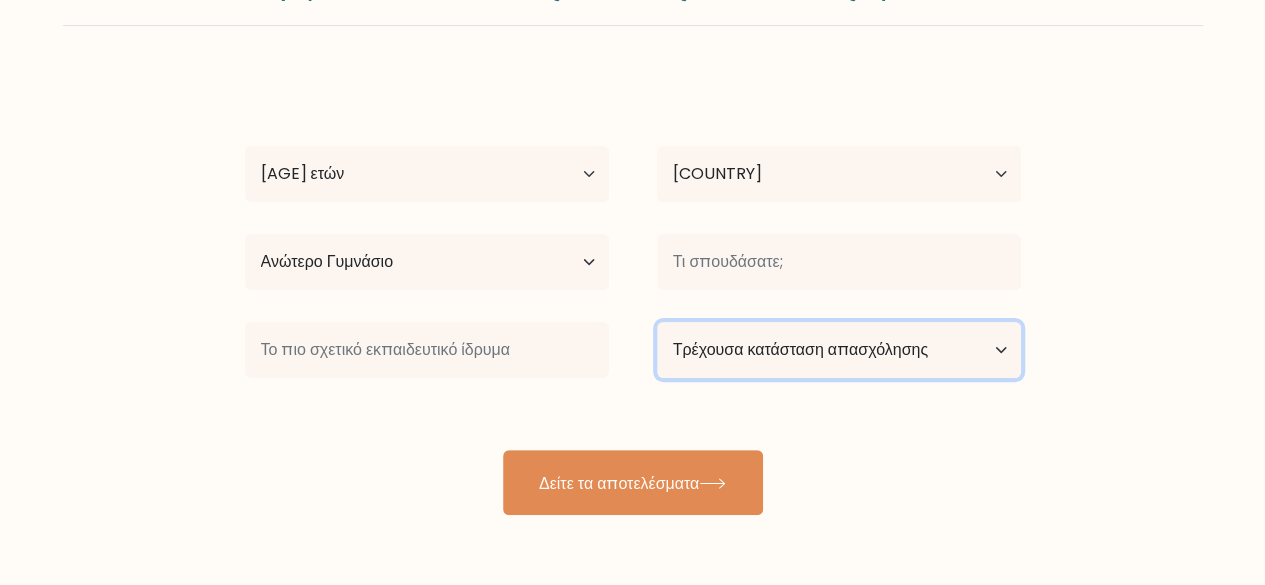 click on "Τρέχουσα κατάσταση απασχόλησης
Εργαζόμενος
Φοιτητής
Συνταξιούχος
Άλλο / προτιμώ να μην απαντήσω" at bounding box center [839, 350] 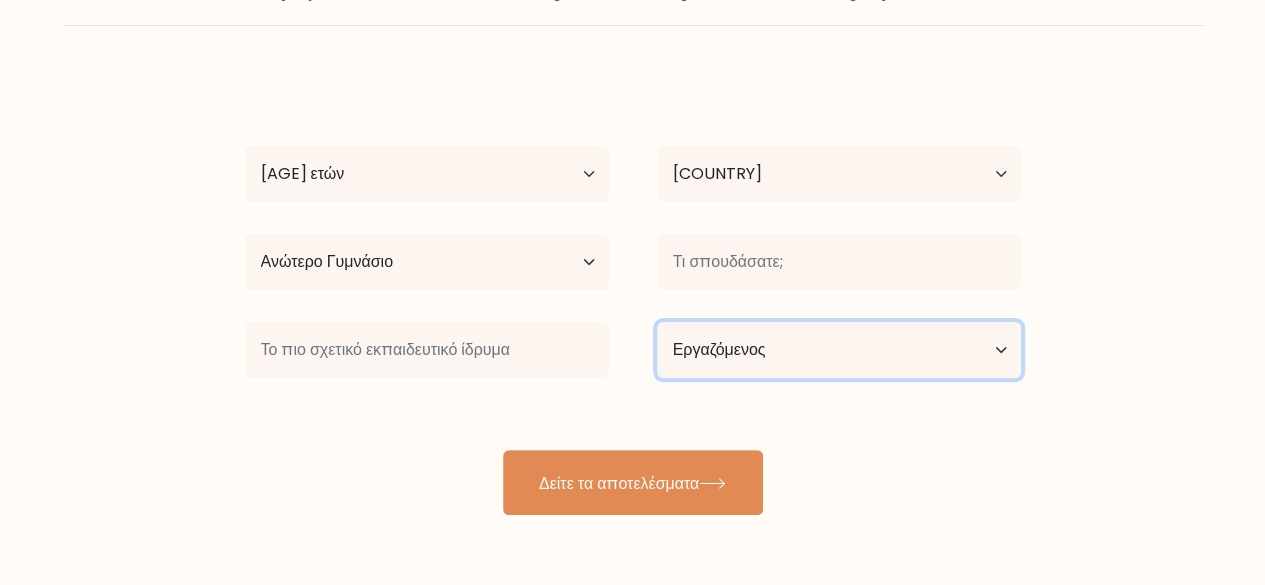 click on "Τρέχουσα κατάσταση απασχόλησης
Εργαζόμενος
Φοιτητής
Συνταξιούχος
Άλλο / προτιμώ να μην απαντήσω" at bounding box center (839, 350) 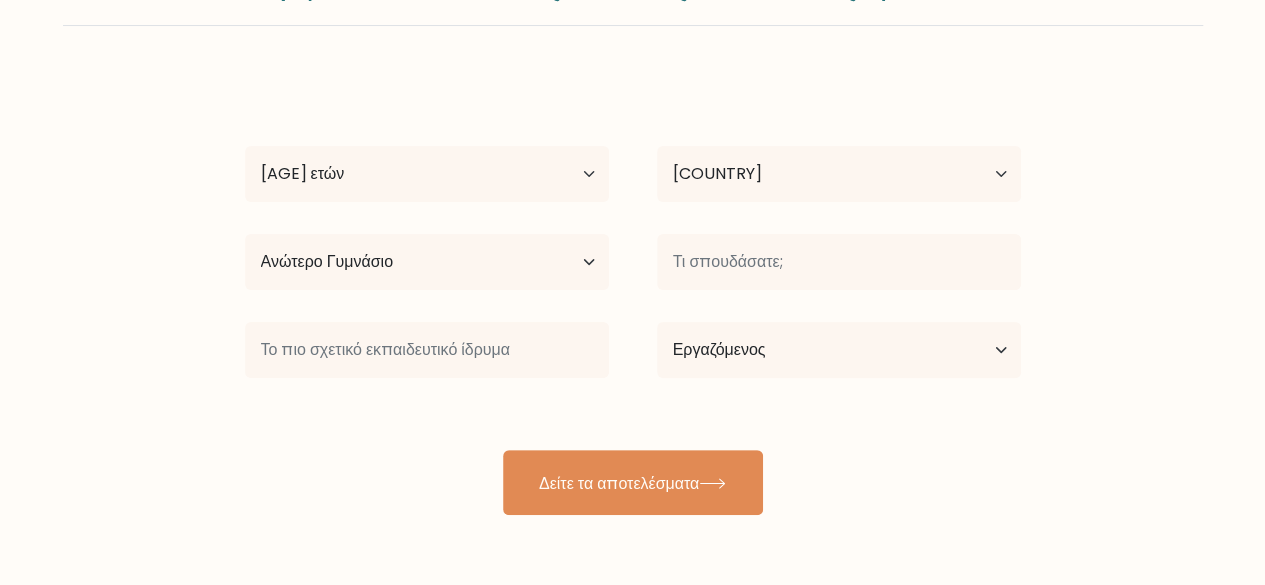 click on "marilena
zeh
Ηλικία
Κάτω των 18 ετών
18-24 ετών
25-34 ετών
35-44 ετών
45-54 ετών
55-64 ετών
65 ετών και άνω
Χώρα
Αφγανιστάν
Αλβανία
Αλγερία
Αμερικανική Σαμόα
Ανδόρα
Αγκόλα
Ανγκουίλα
Ανταρκτική
Αντίγκουα και Μπαρμπούντα
Αργεντίνη
Αρμενία
Αρούμπα
Αυστραλία
Αυστρία
Αζερμπαϊτζάν
Μπαχάμες
Μπαχρέιν
Μπαγκλαντές
Μπαρμπάντος" at bounding box center (633, 294) 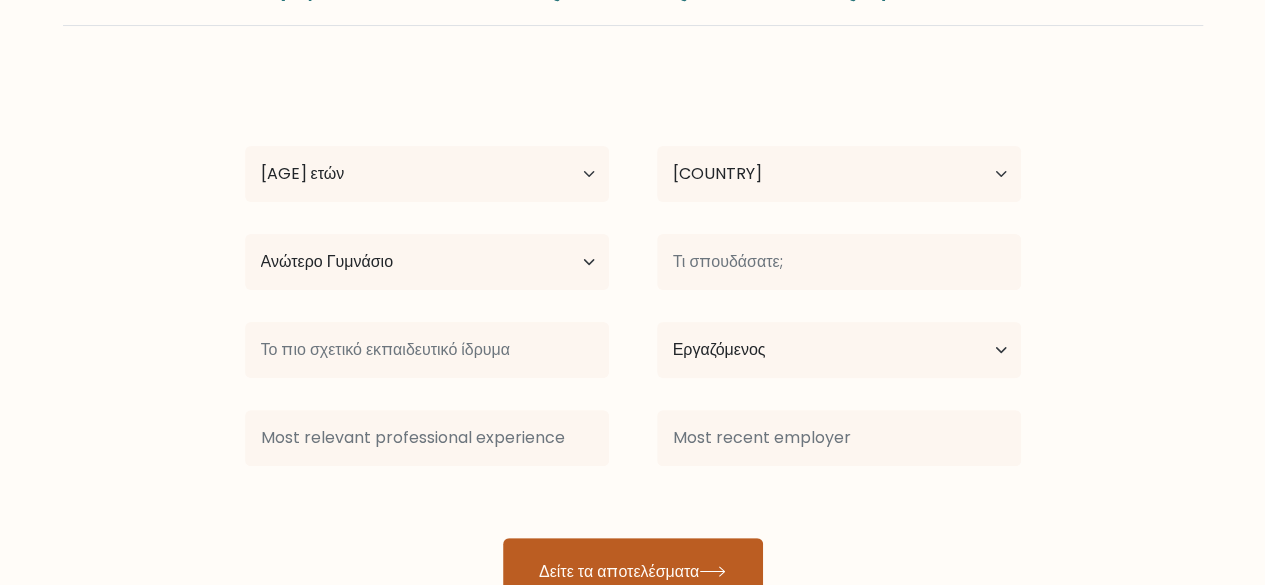 click on "Δείτε τα αποτελέσματα" at bounding box center [619, 570] 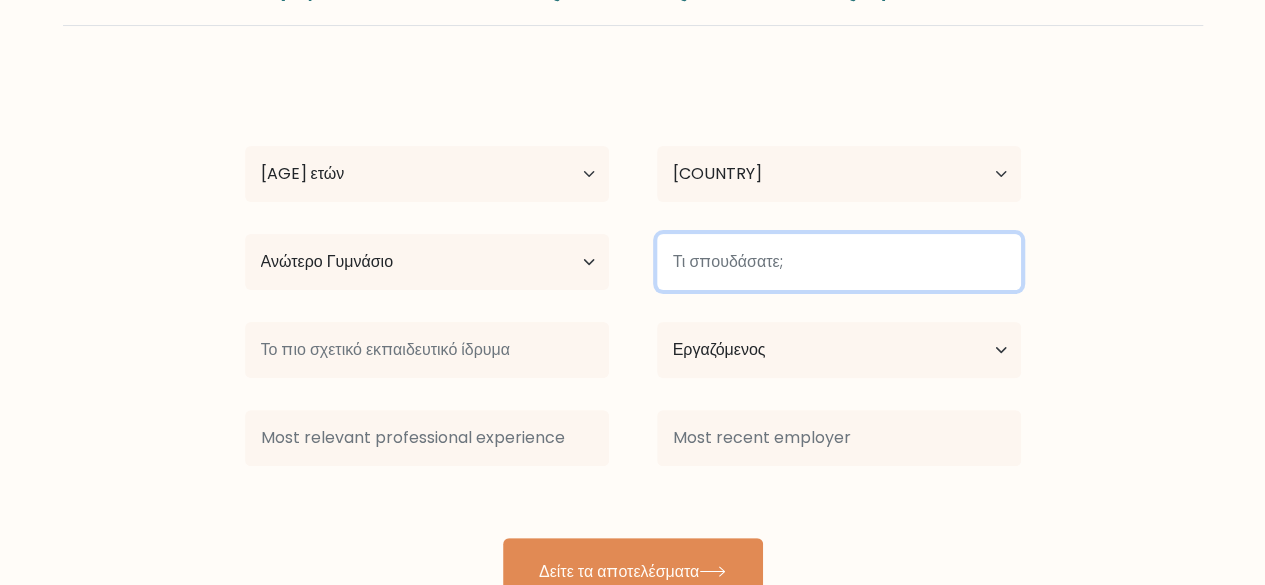 click at bounding box center [839, 262] 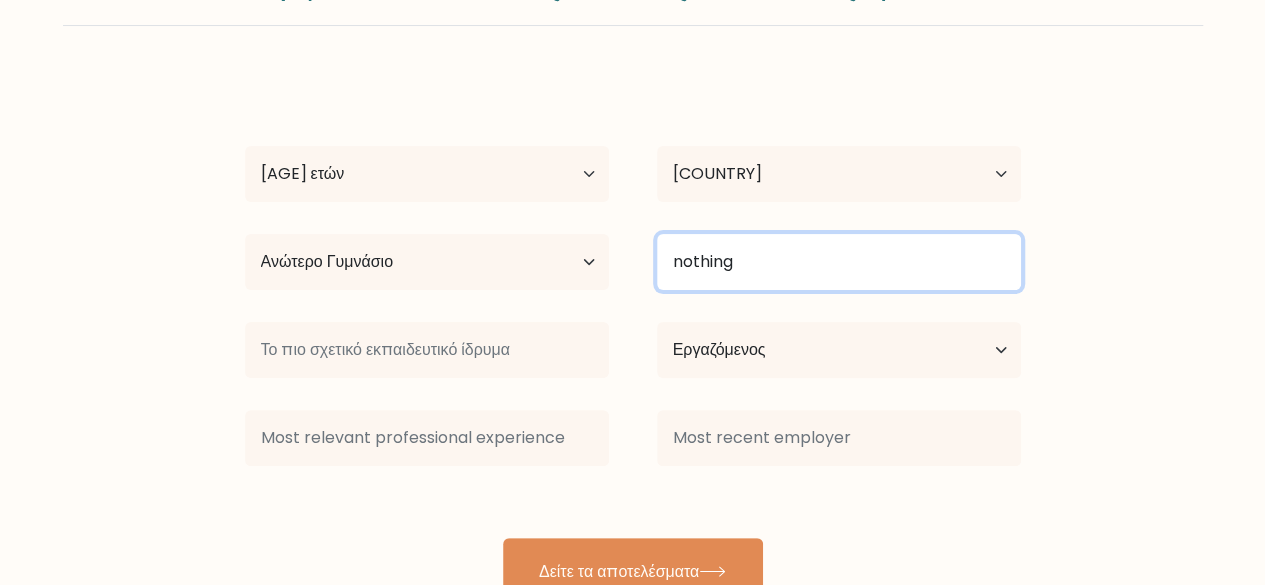 type on "nothing" 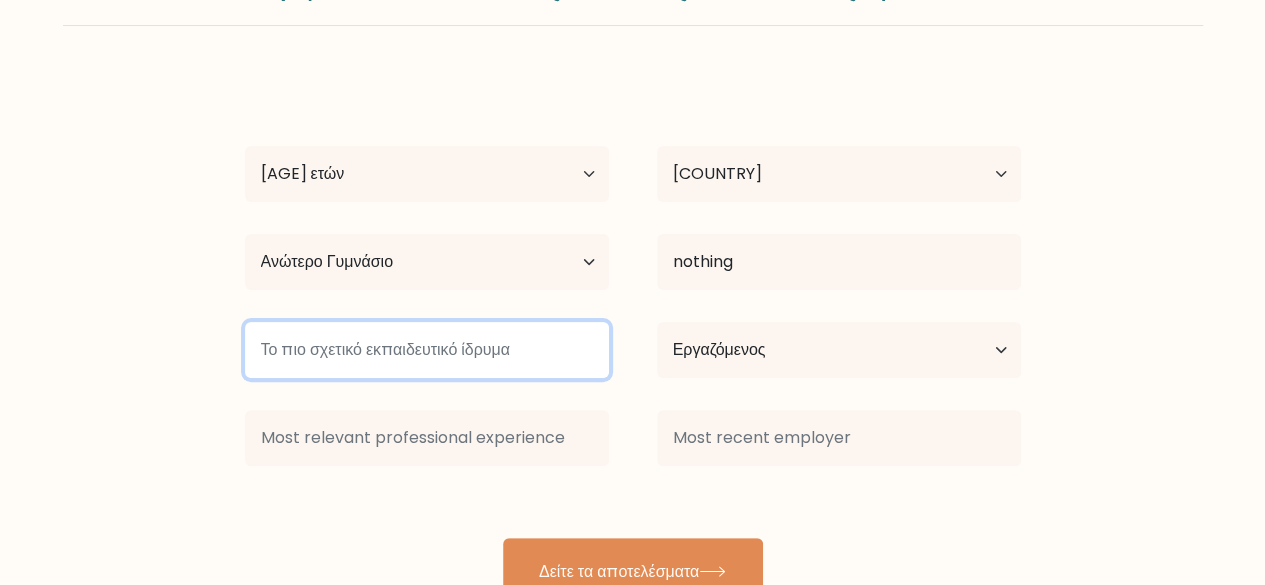 click at bounding box center (427, 350) 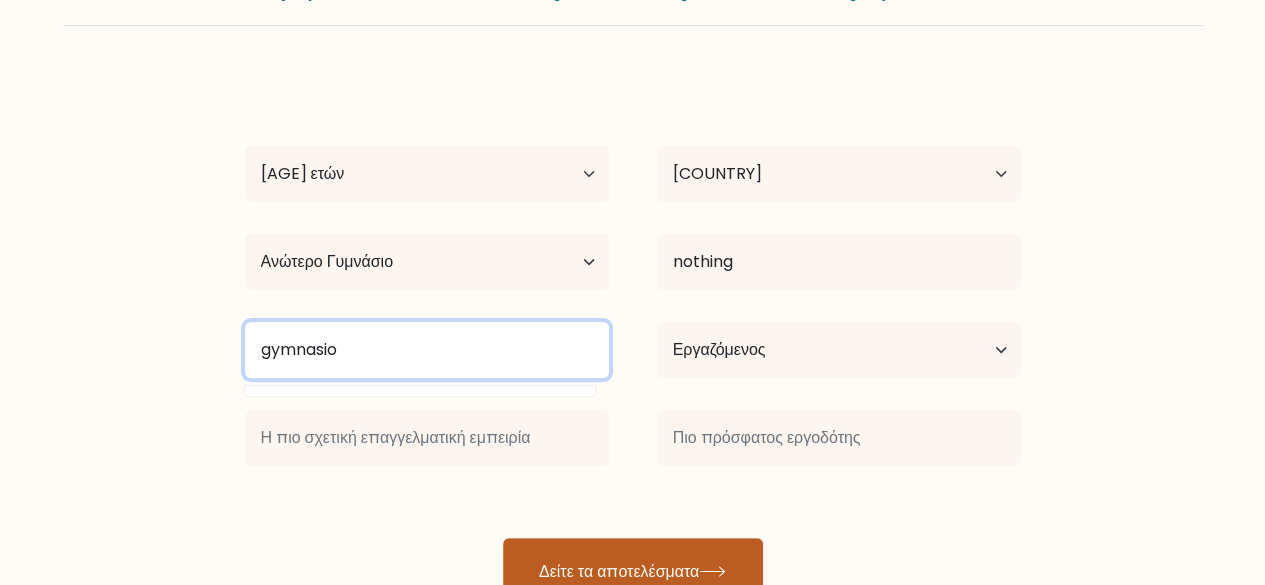 type on "gymnasio" 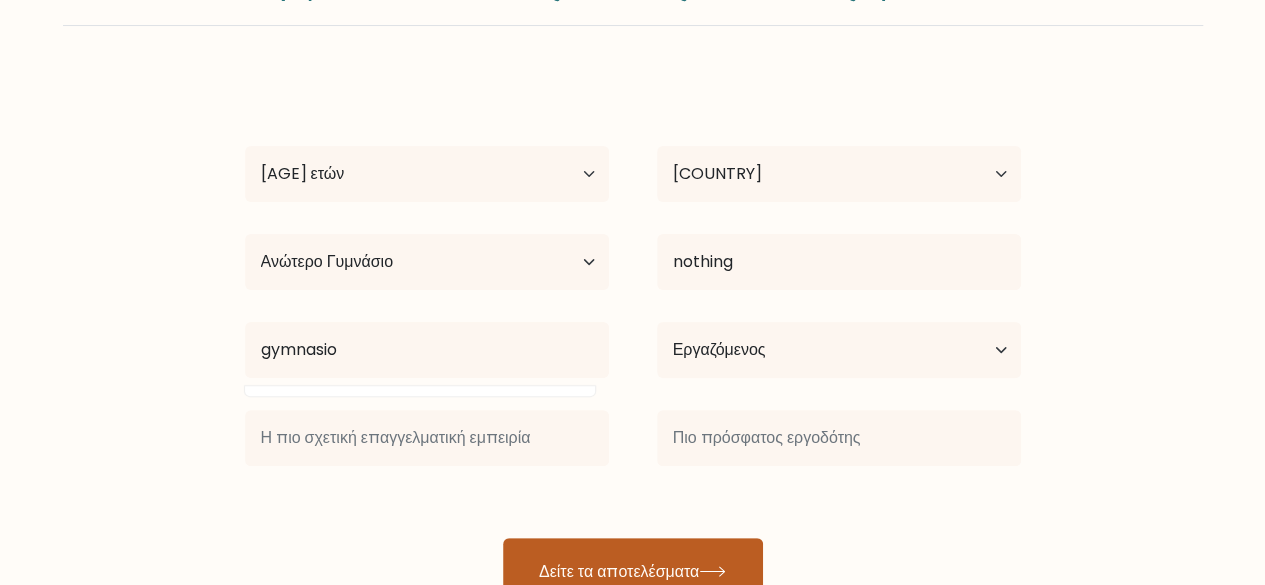click on "Δείτε τα αποτελέσματα" at bounding box center [619, 570] 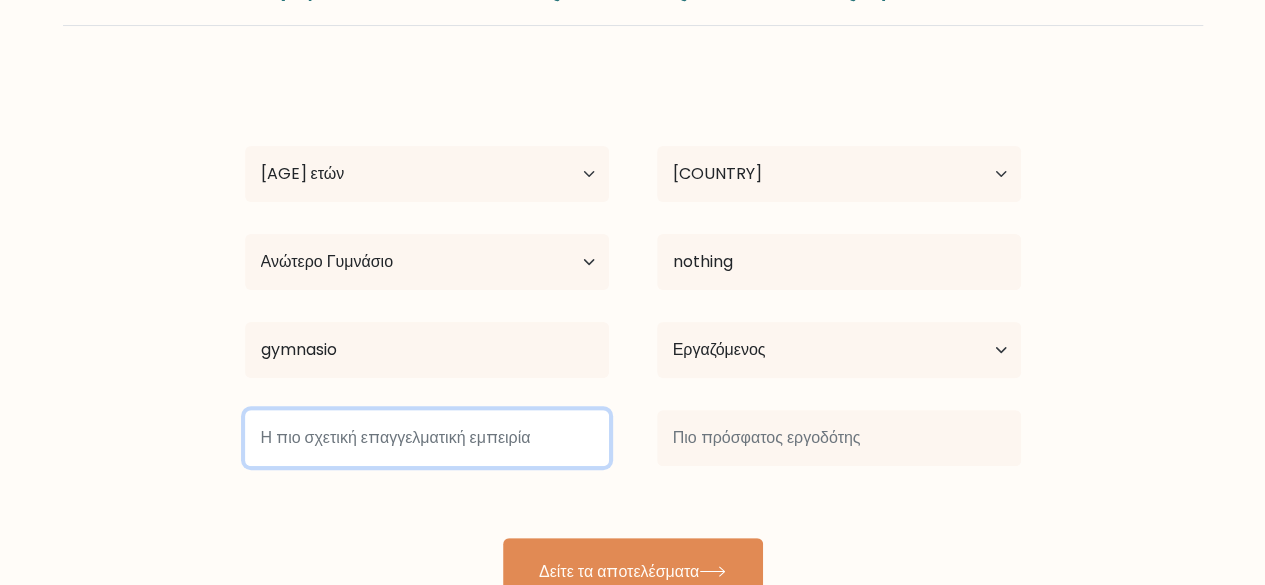 click at bounding box center [427, 438] 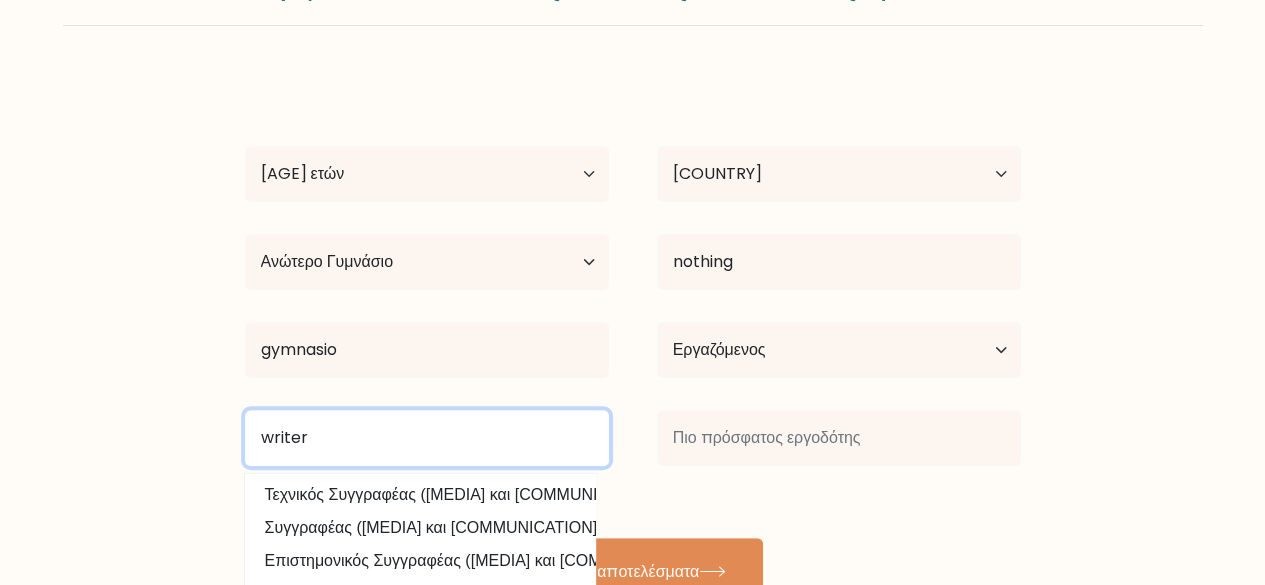 type on "writer" 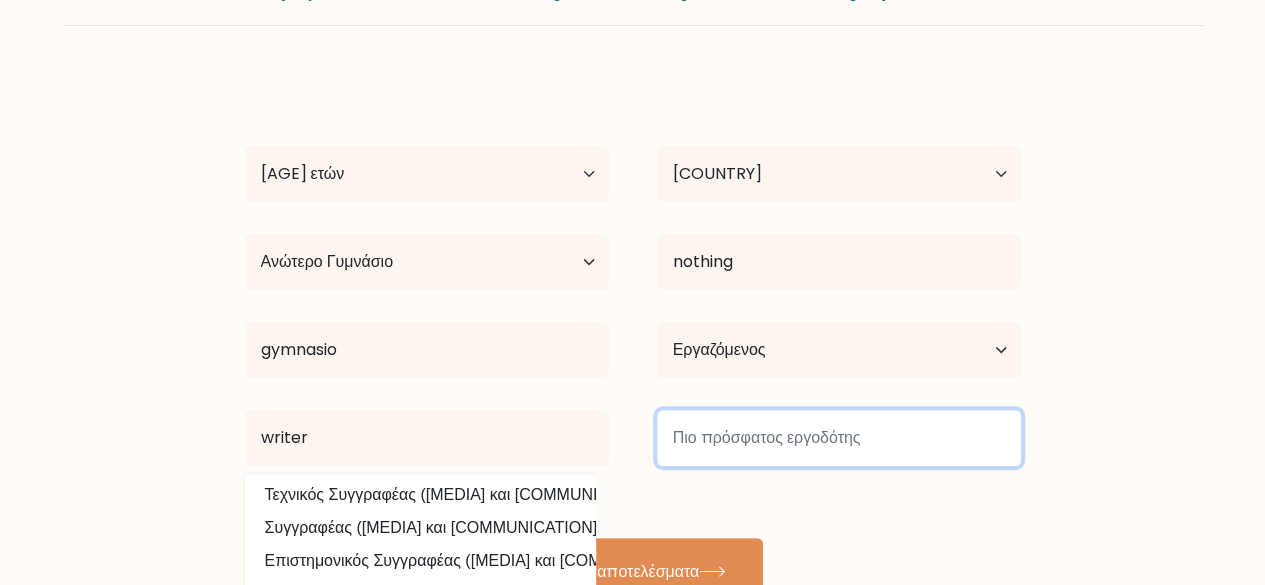 click at bounding box center (839, 438) 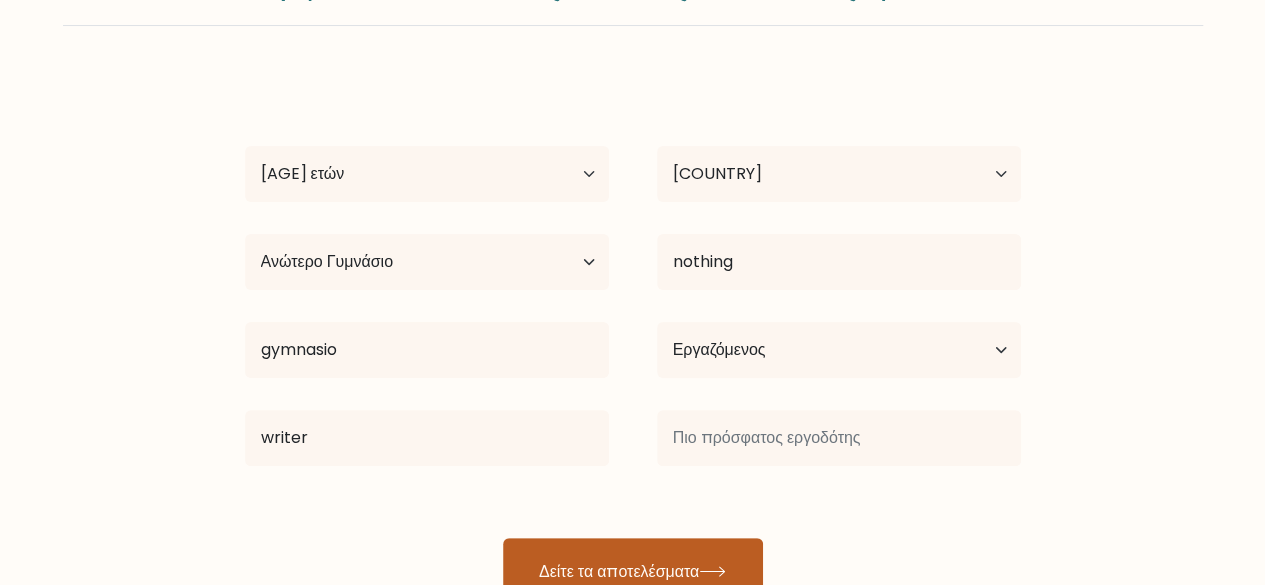 click on "Δείτε τα αποτελέσματα" at bounding box center (633, 570) 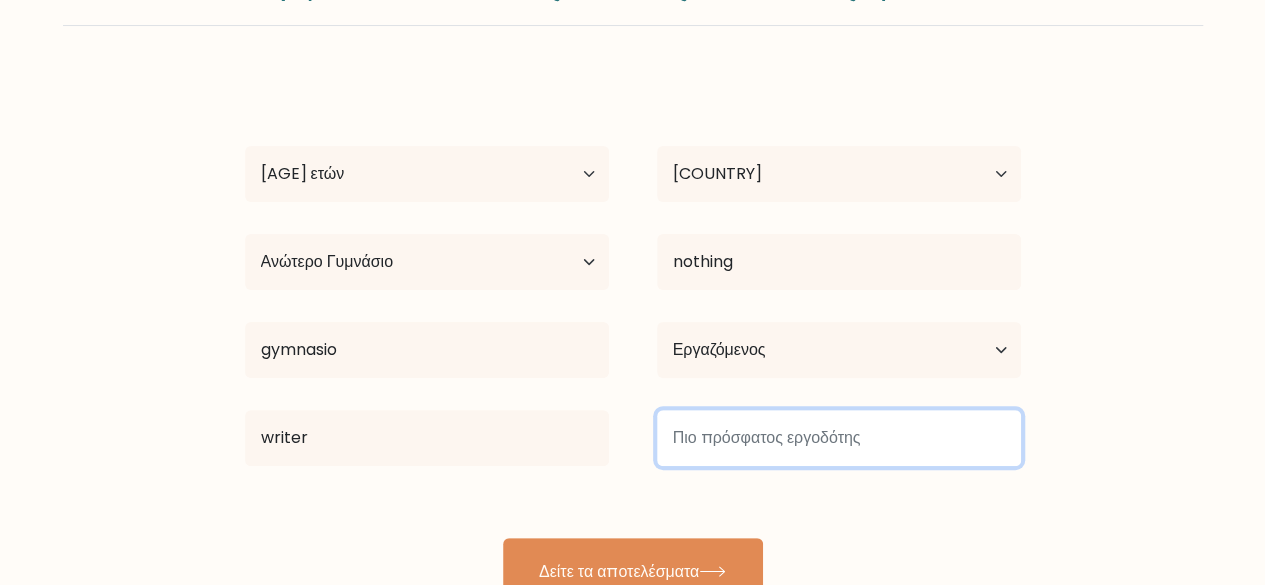 click at bounding box center [839, 438] 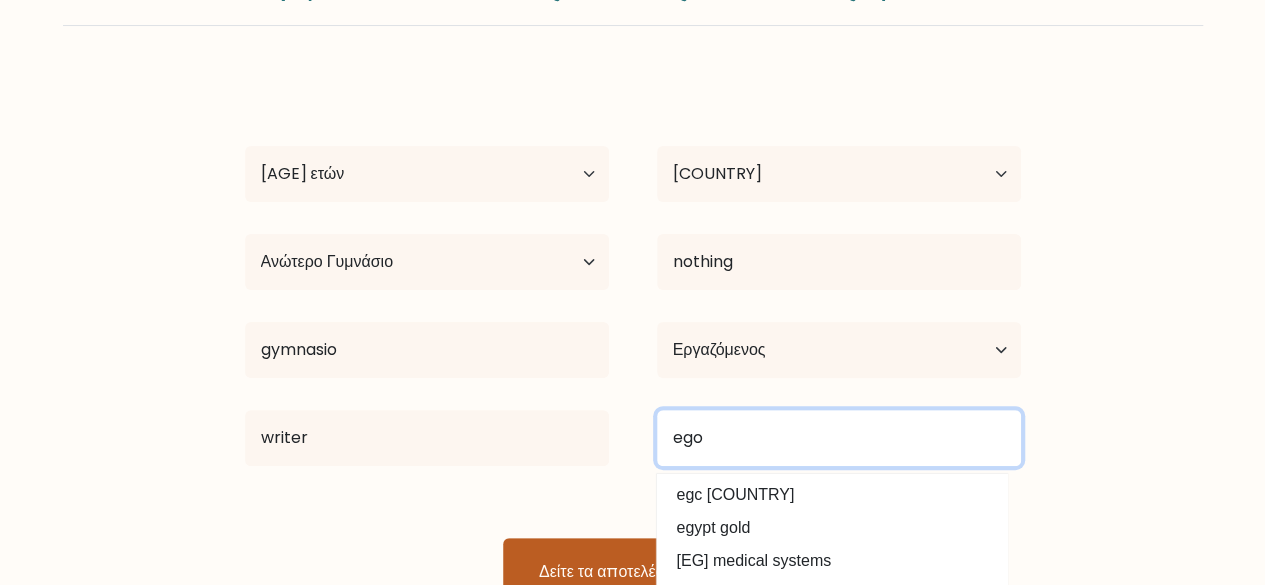 type on "ego" 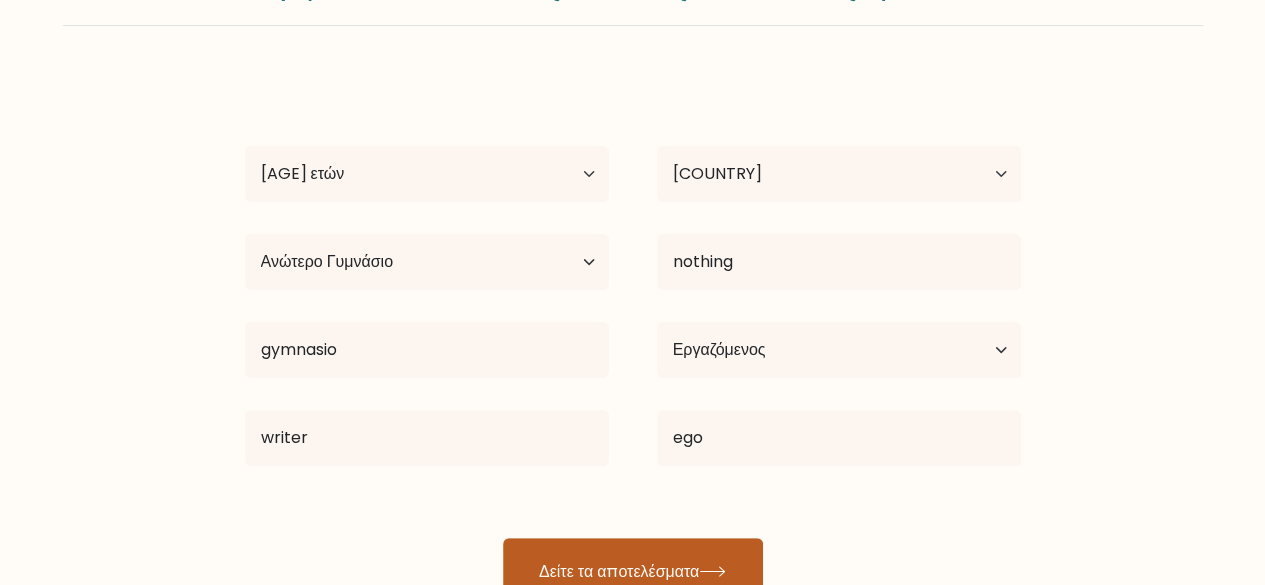 click on "Δείτε τα αποτελέσματα" at bounding box center (633, 570) 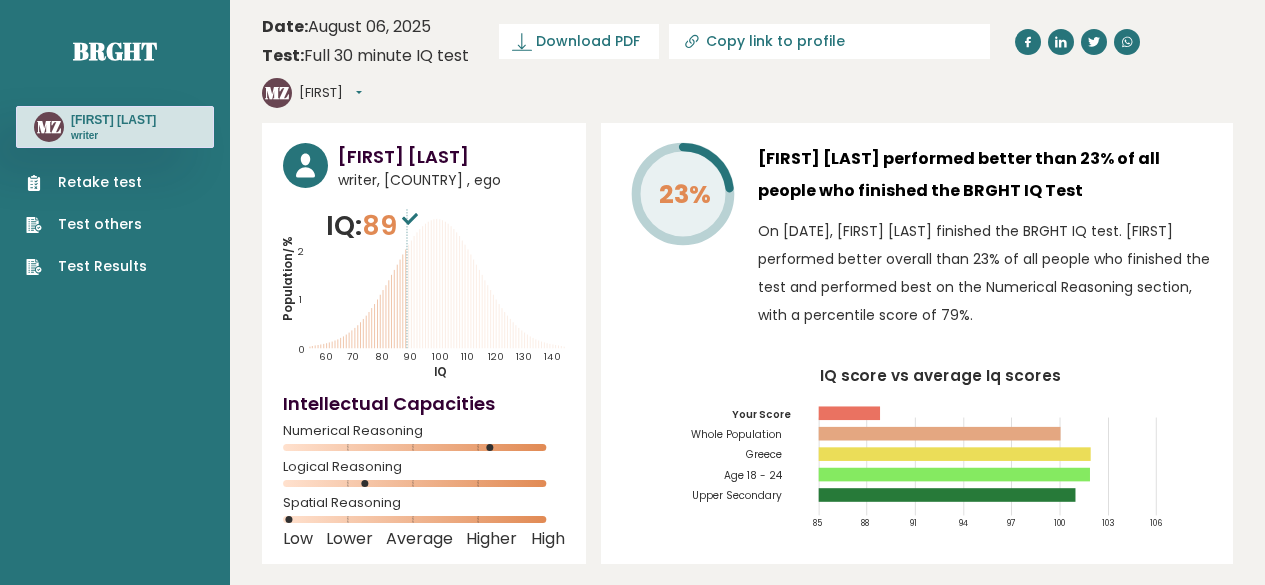 scroll, scrollTop: 0, scrollLeft: 0, axis: both 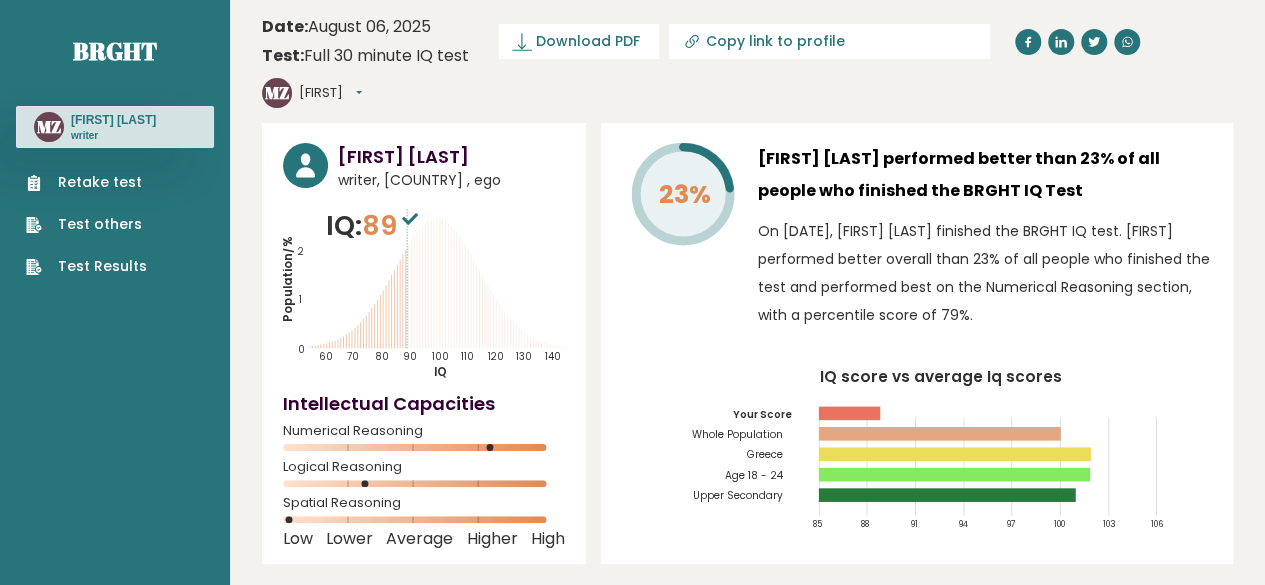 click on "23%" at bounding box center (682, 241) 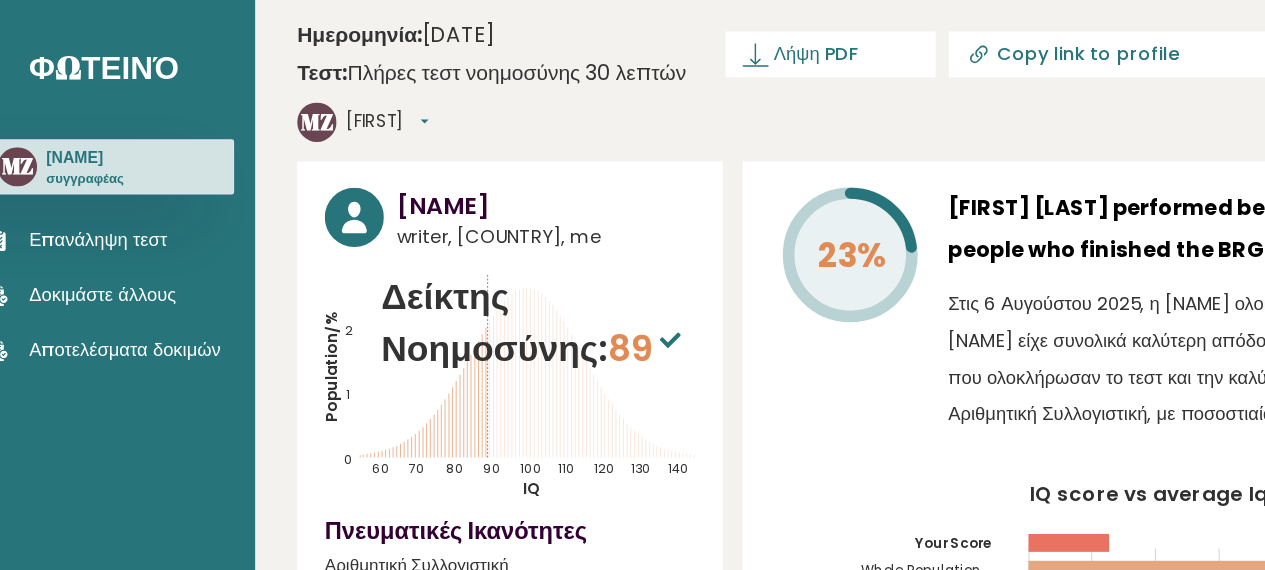 scroll, scrollTop: 0, scrollLeft: 0, axis: both 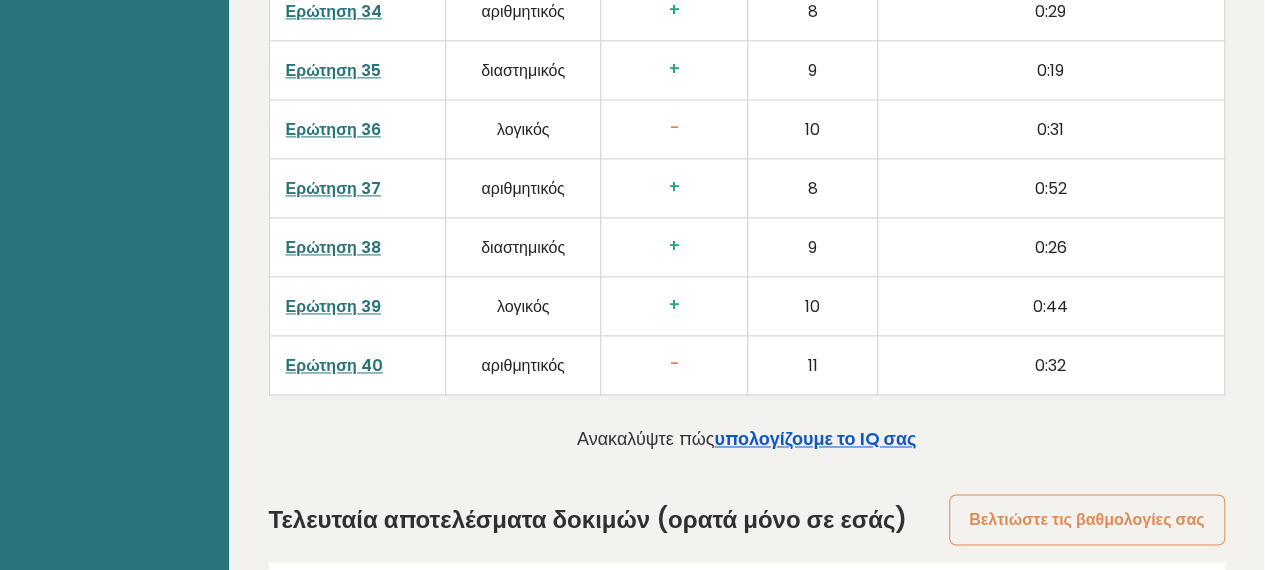 click on "υπολογίζουμε το IQ σας" at bounding box center (815, 438) 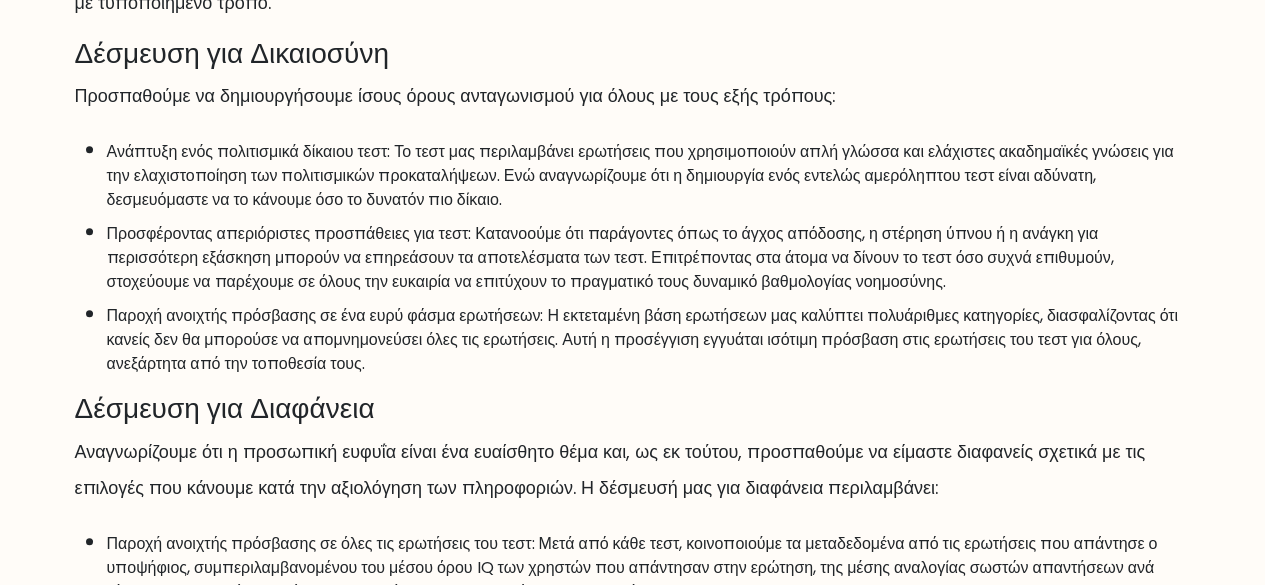 scroll, scrollTop: 0, scrollLeft: 0, axis: both 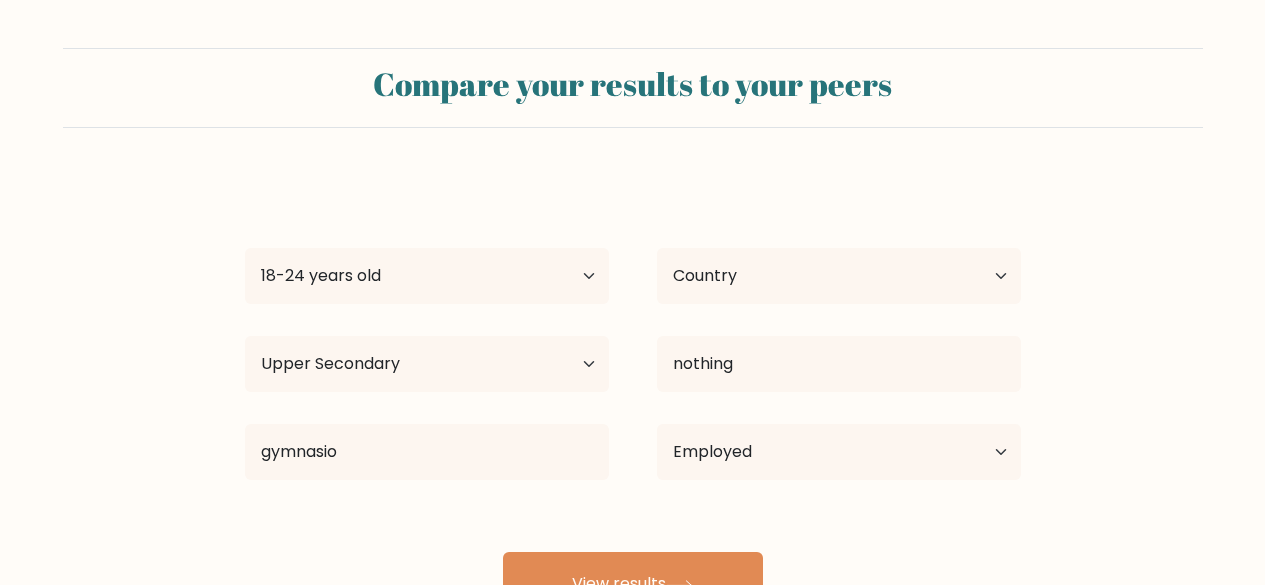 select on "18_24" 